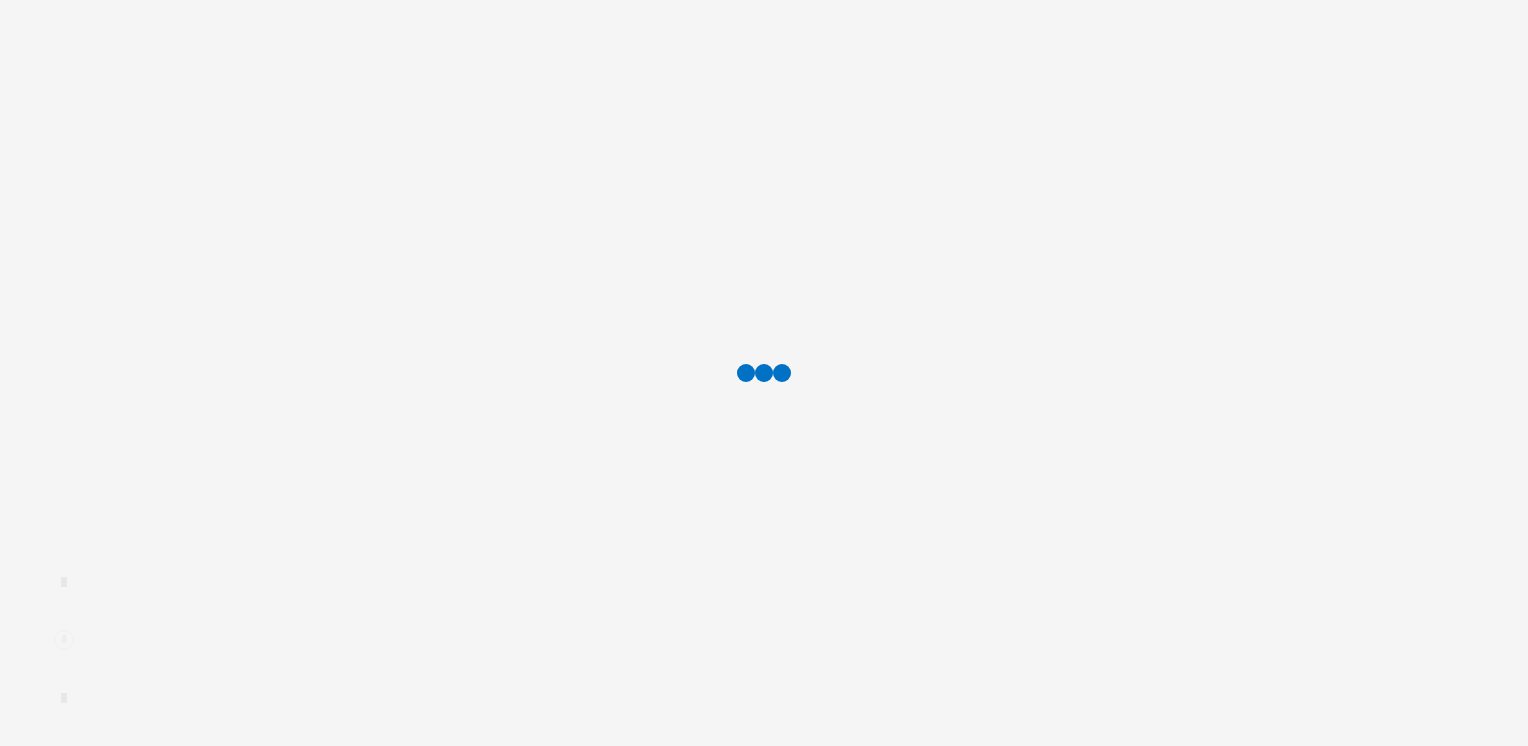 scroll, scrollTop: 0, scrollLeft: 0, axis: both 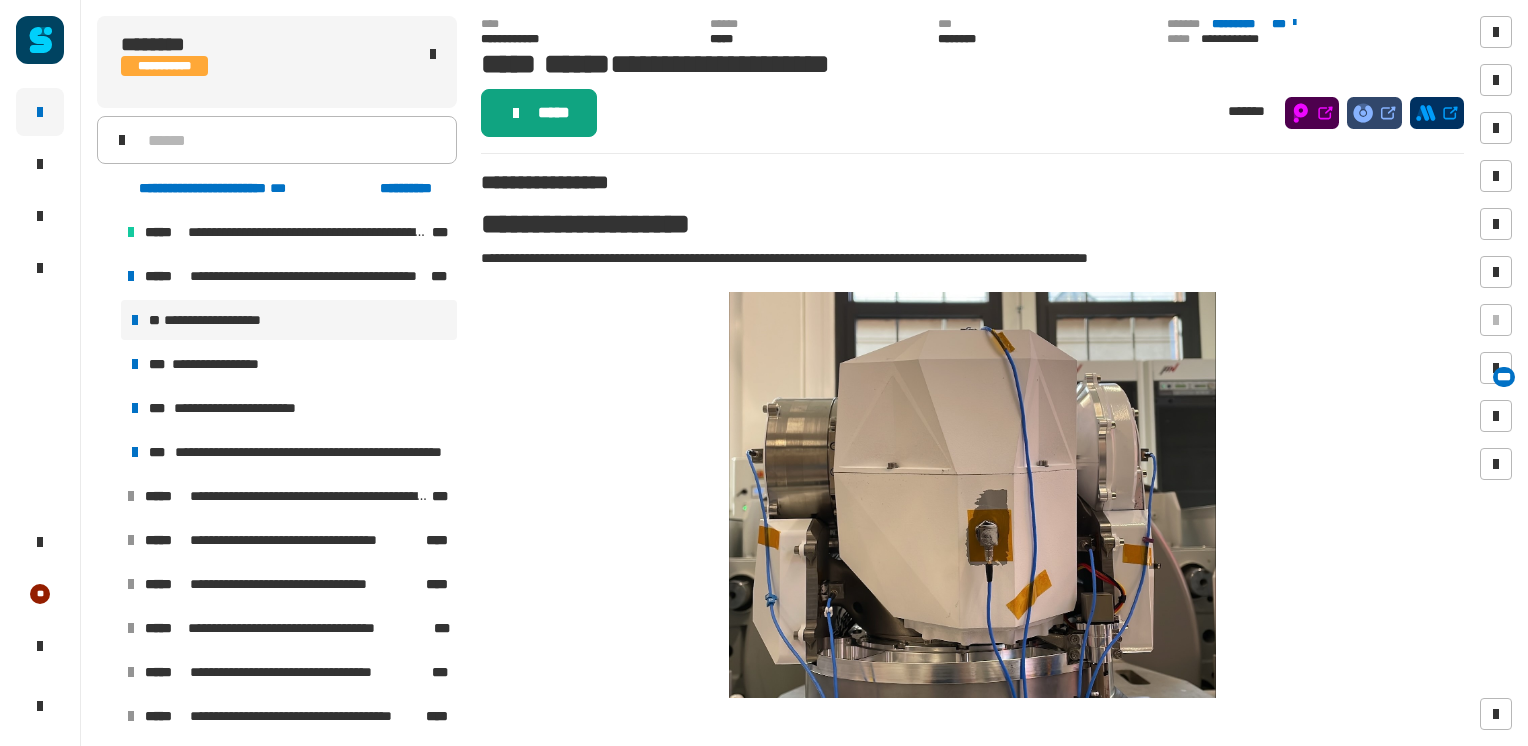 click on "*****" 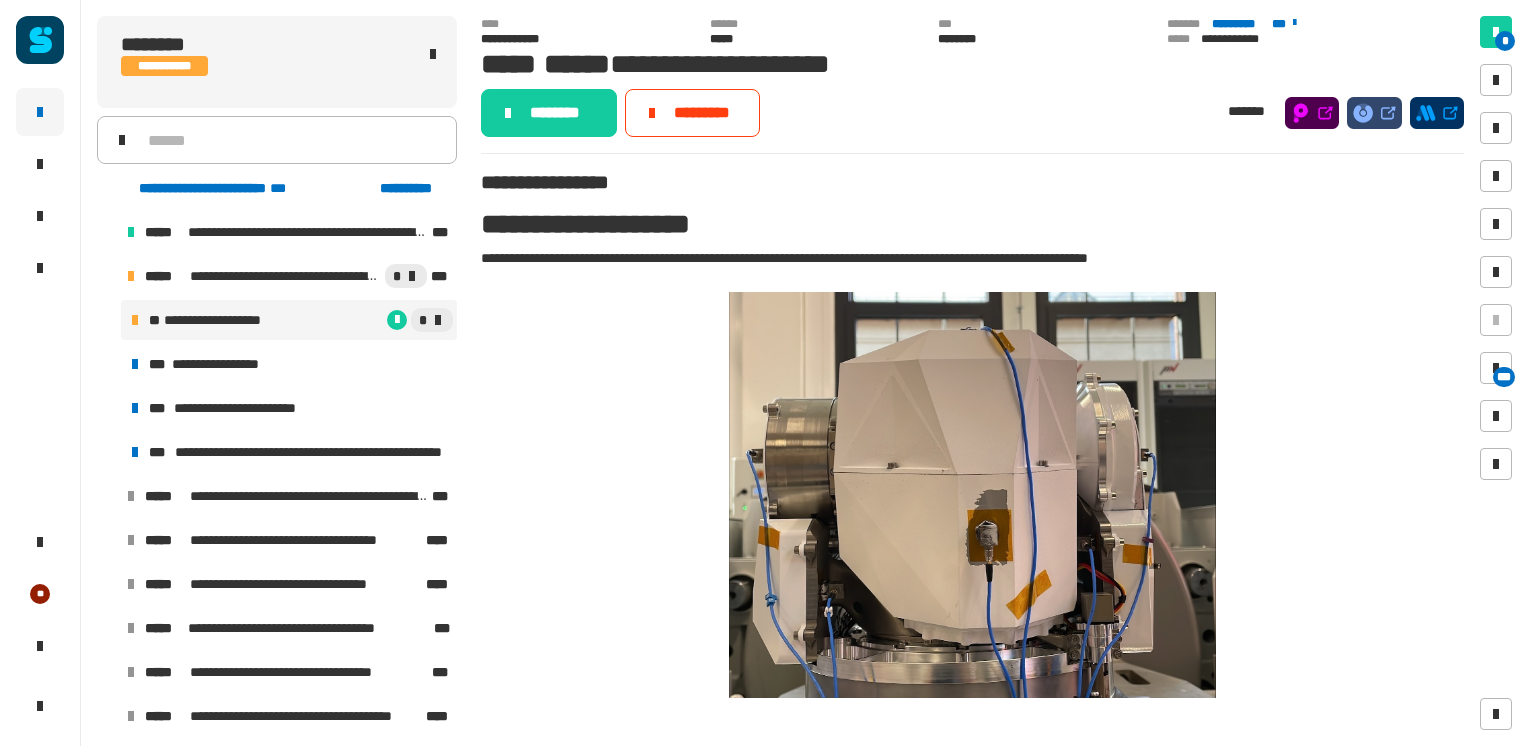 click on "********" 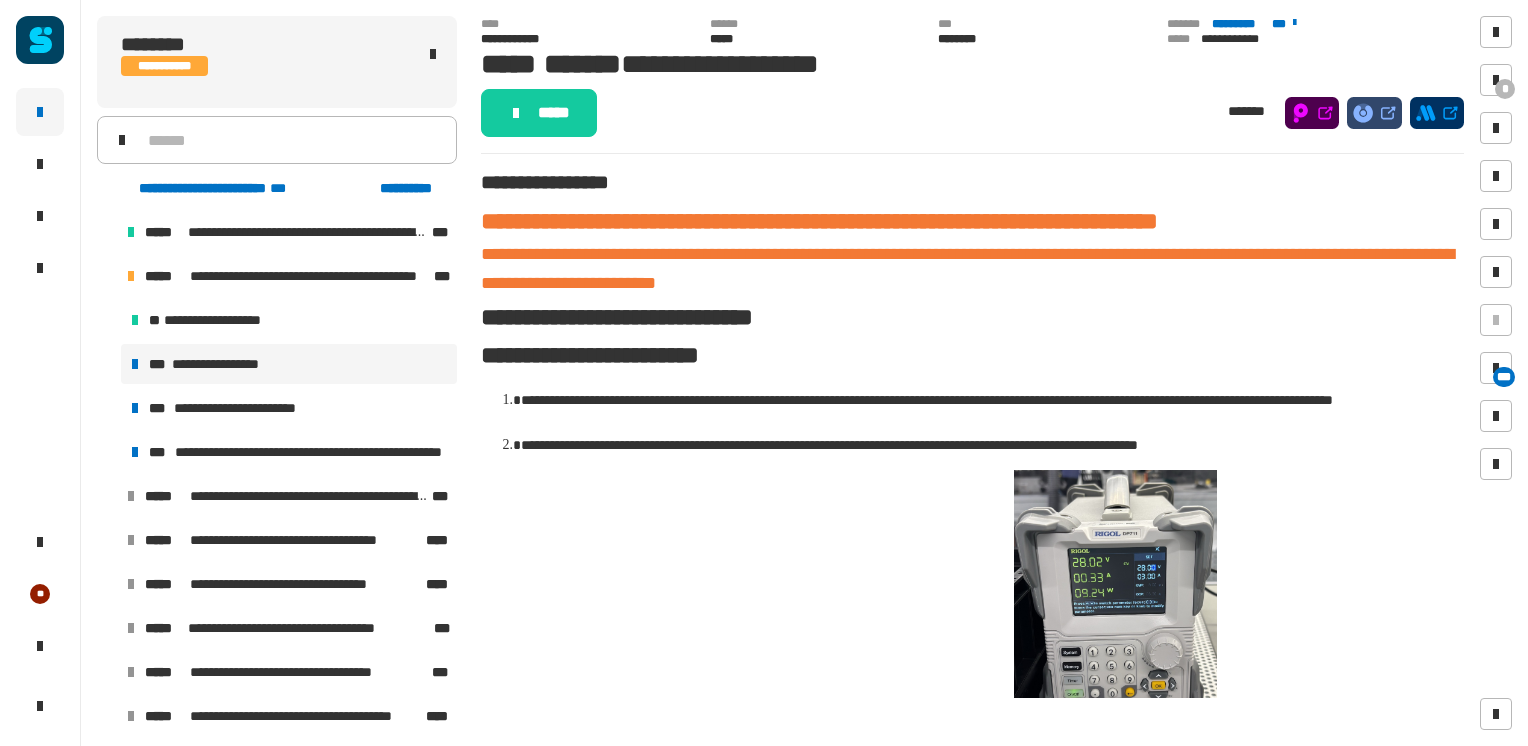 click on "*****" 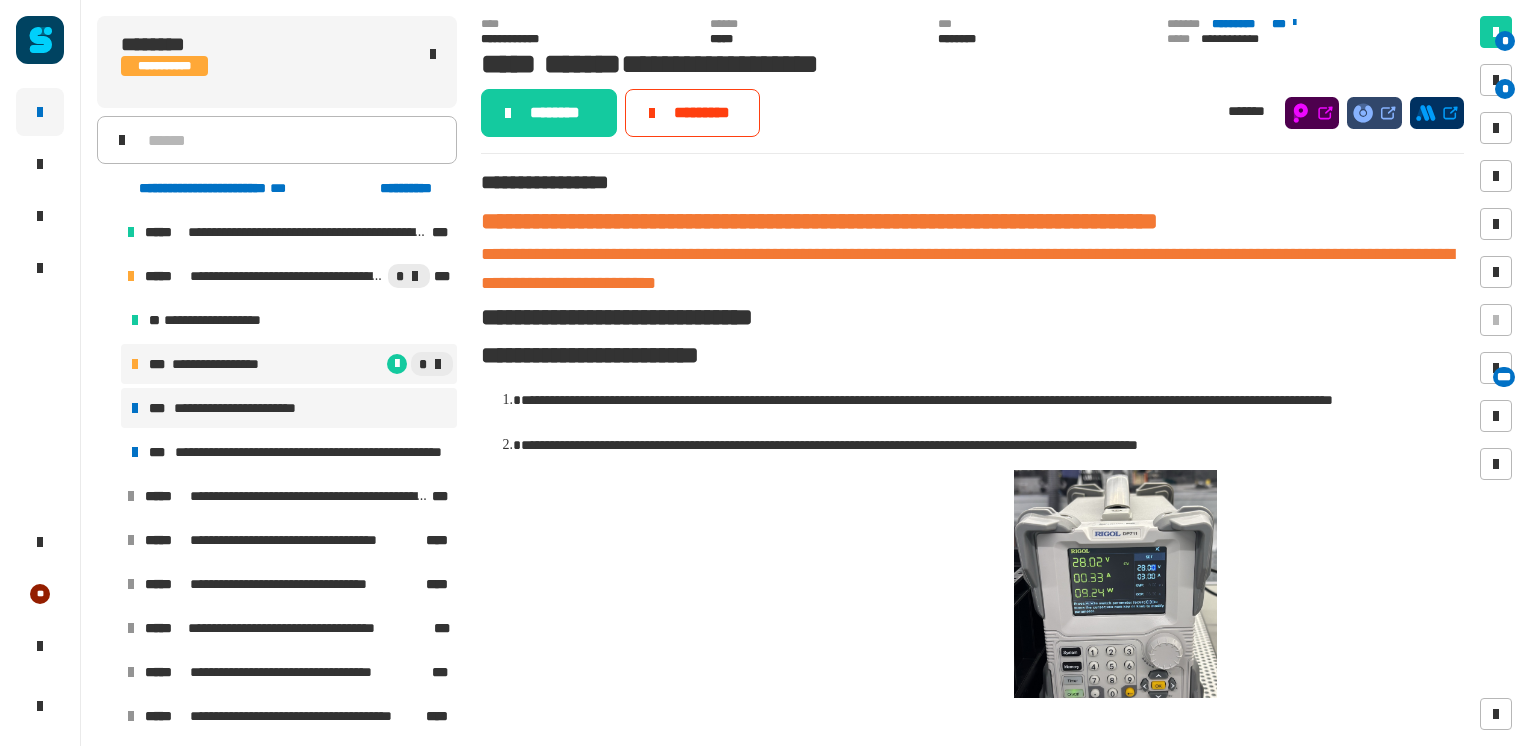 click on "**********" at bounding box center [249, 408] 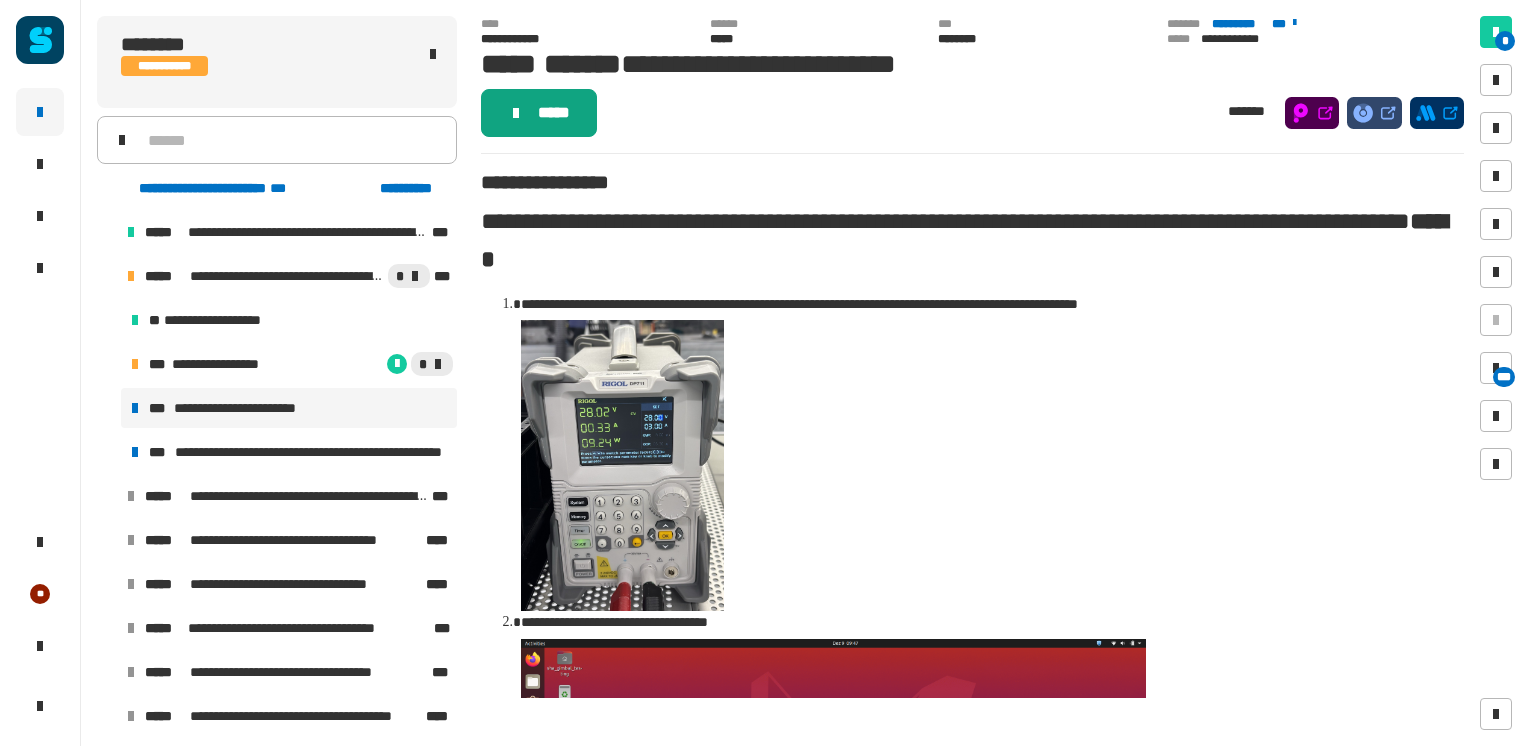 click on "*****" 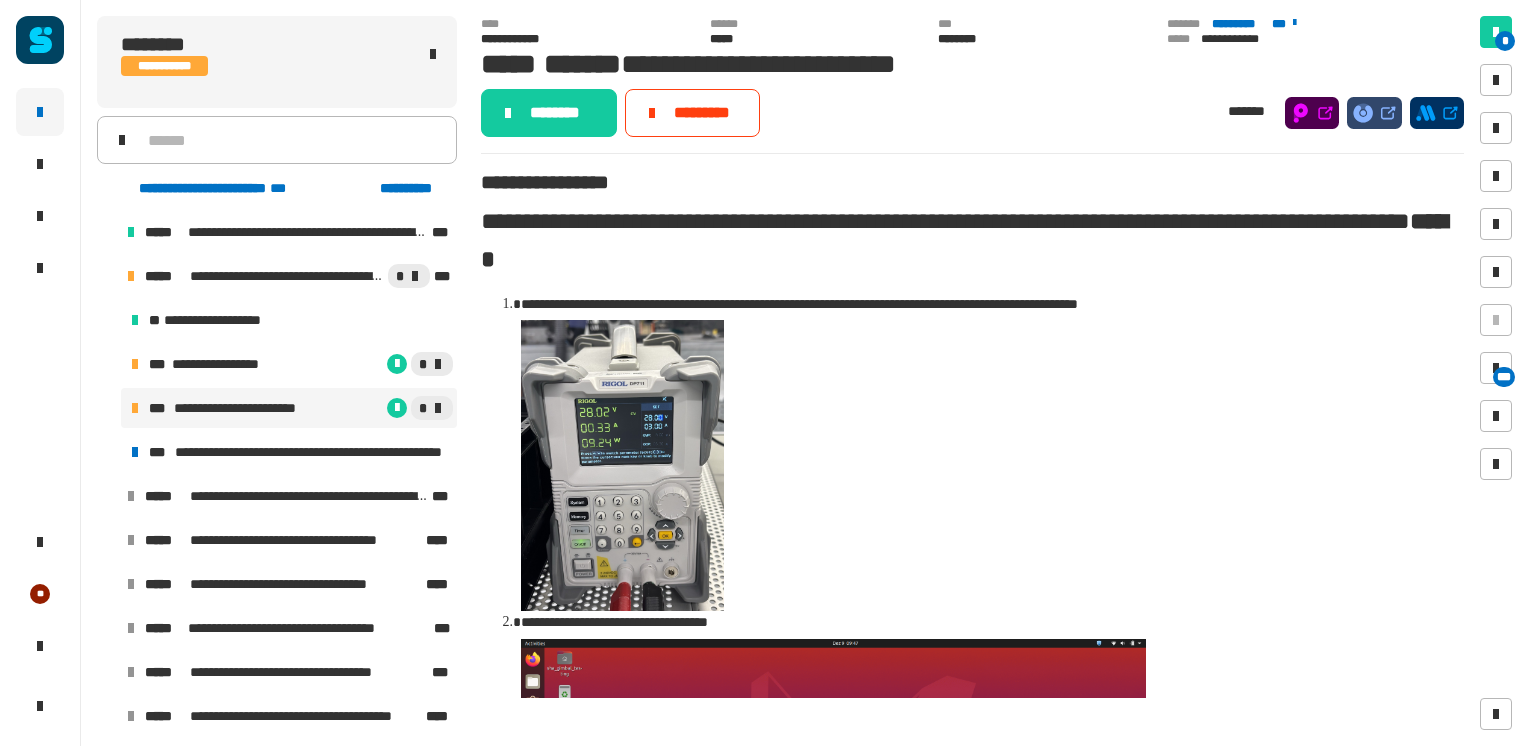 click on "********" 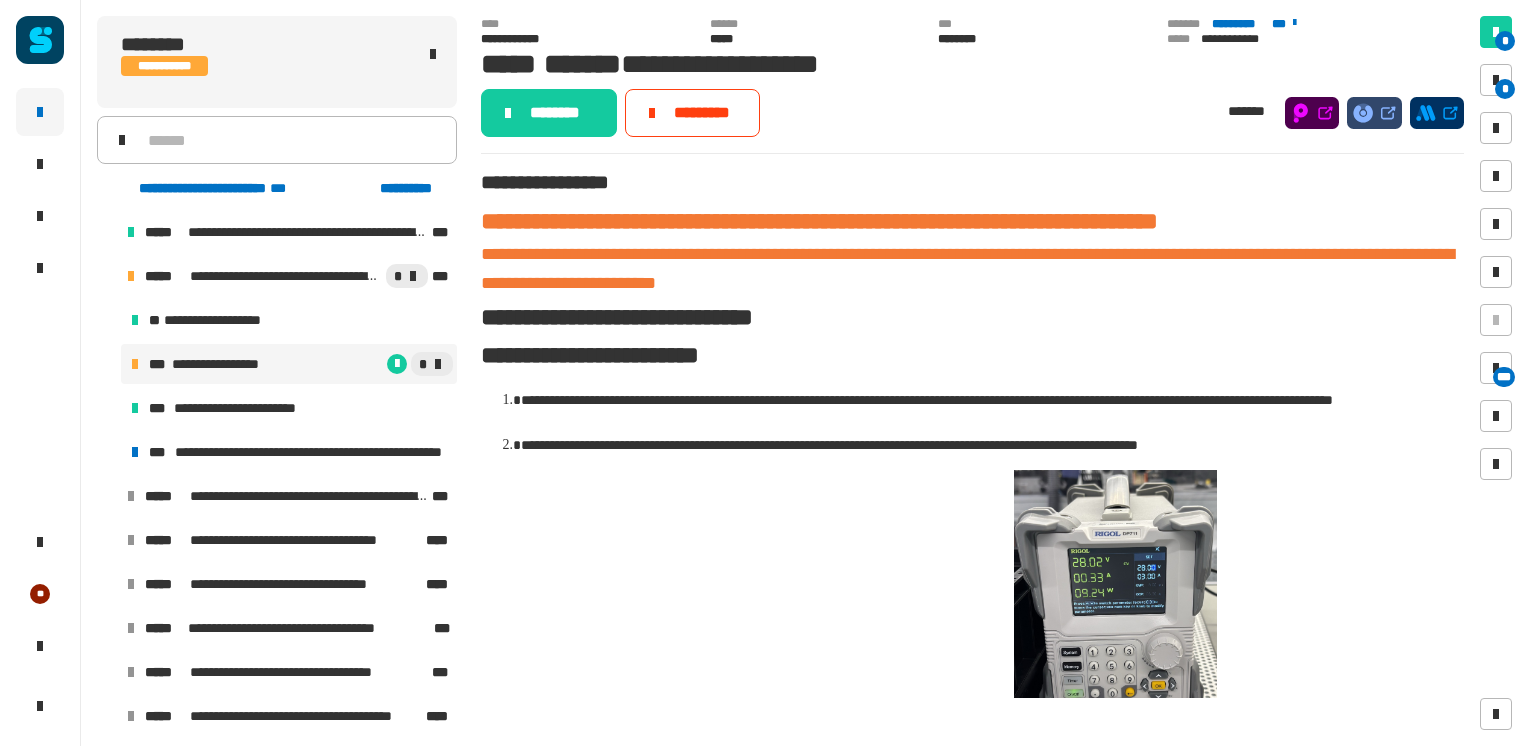 click on "********" 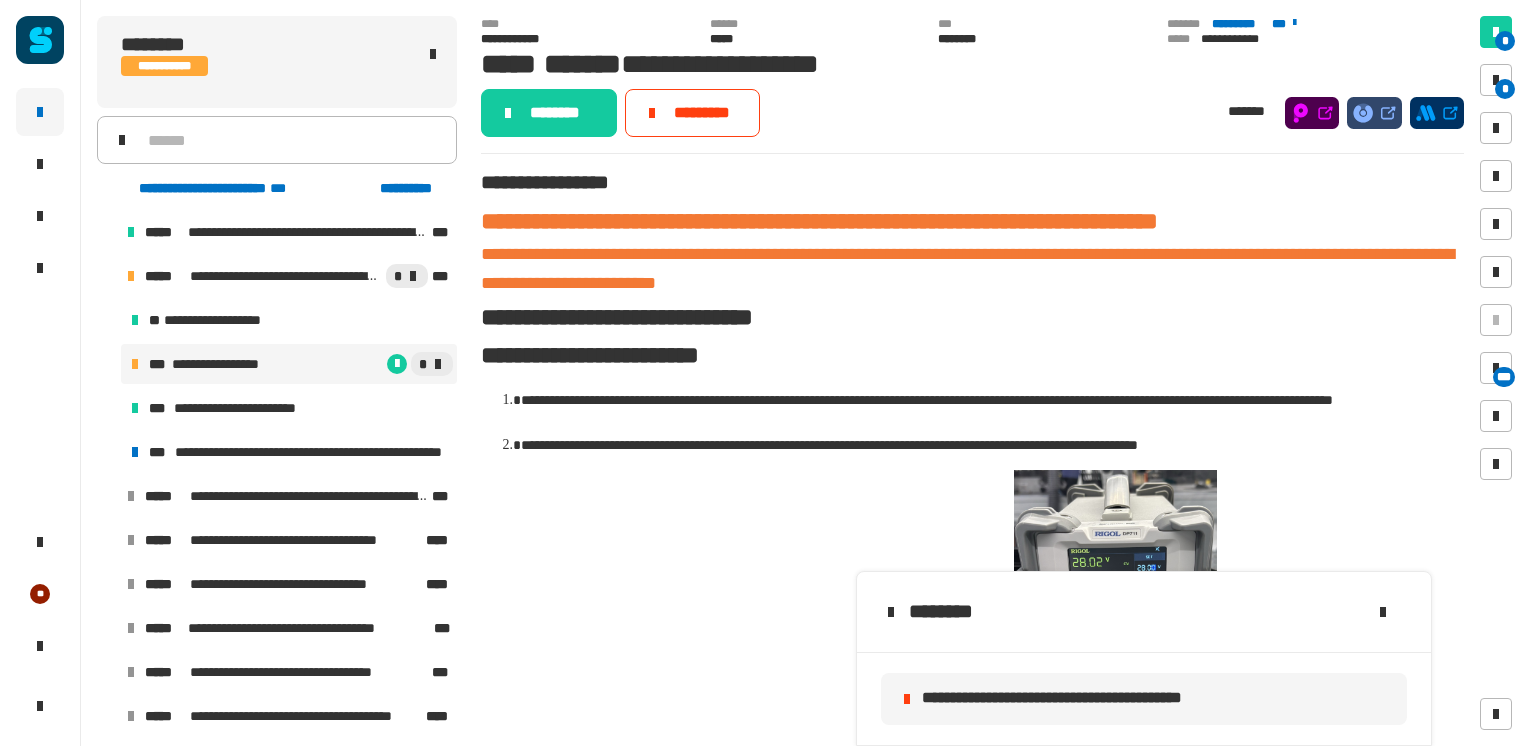 click on "**********" at bounding box center [277, 694] 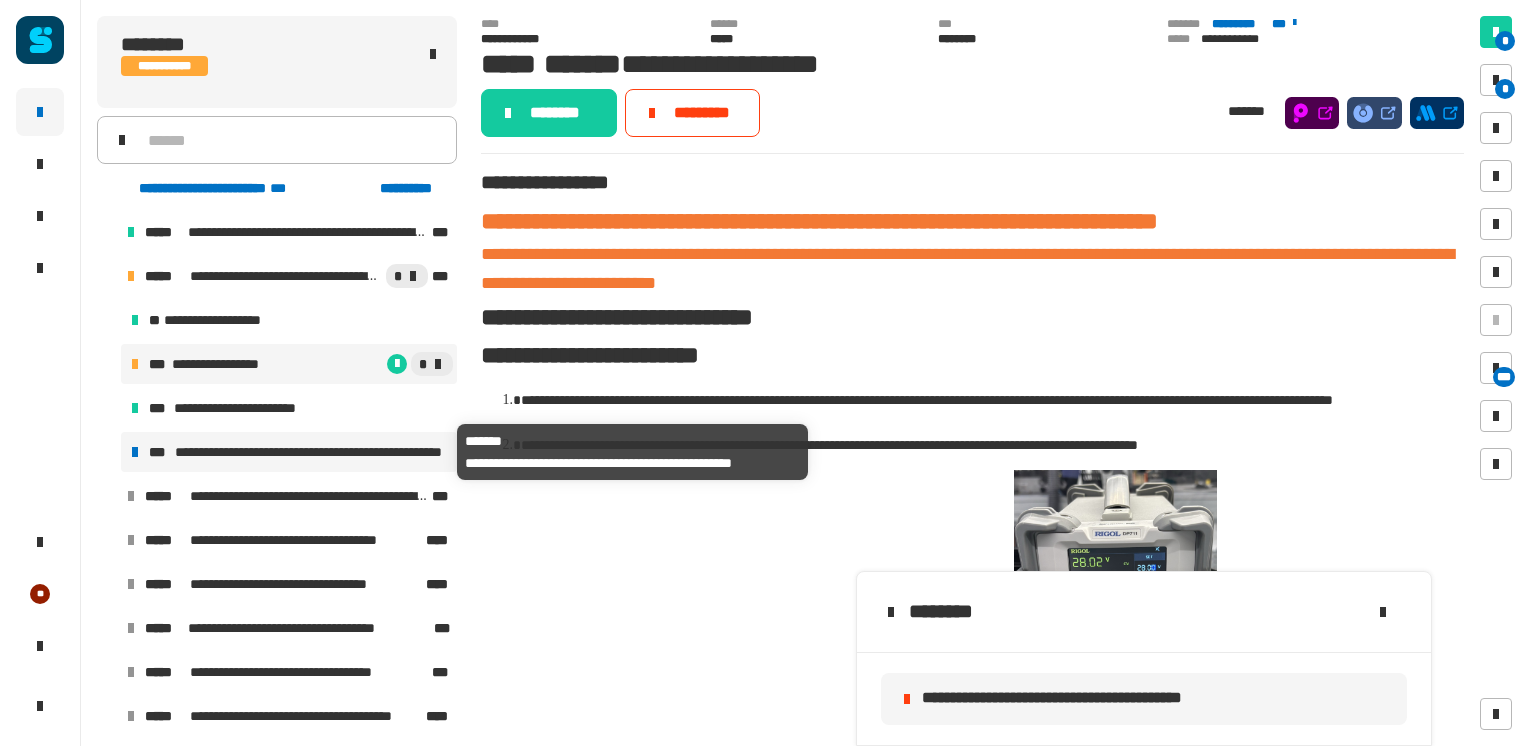 click on "**********" at bounding box center (312, 452) 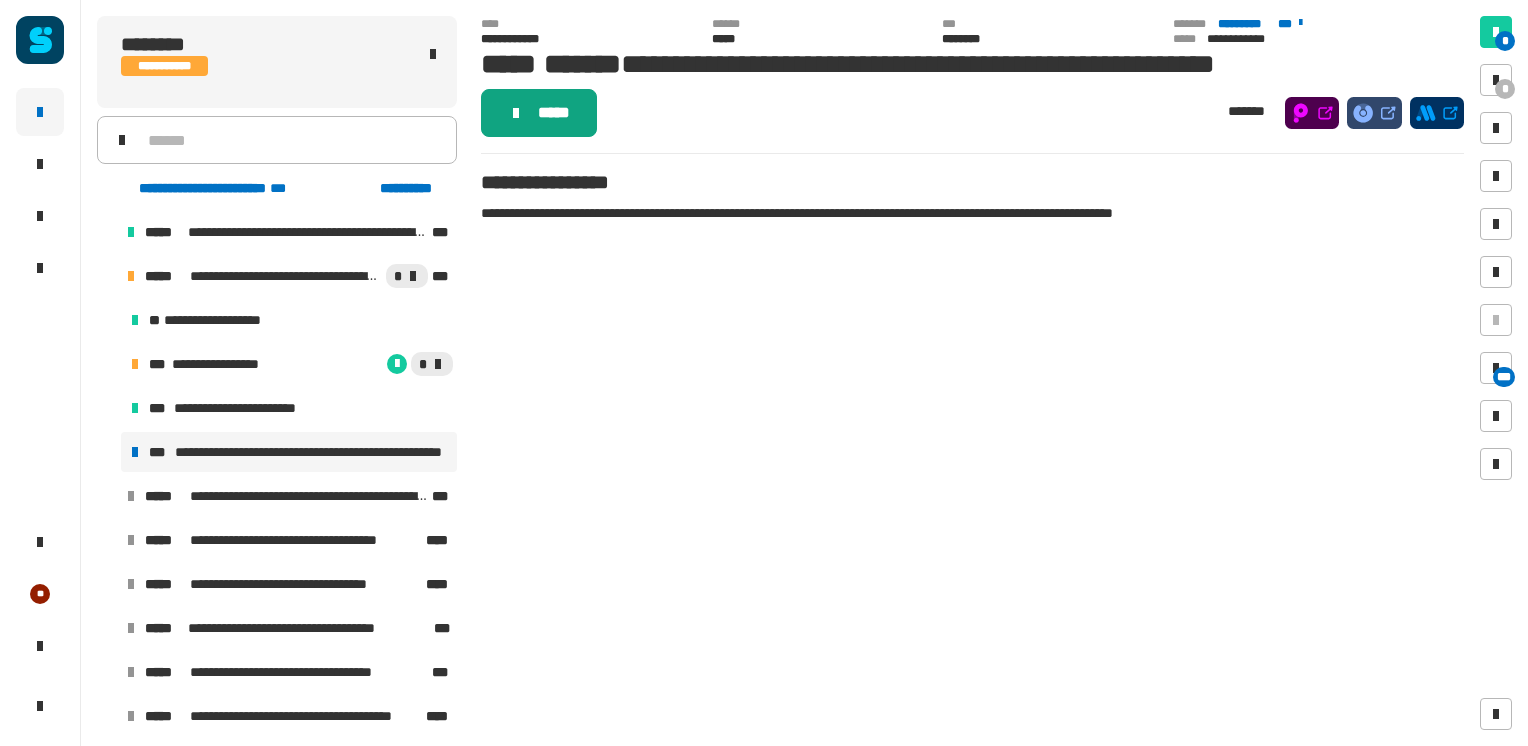 click on "*****" 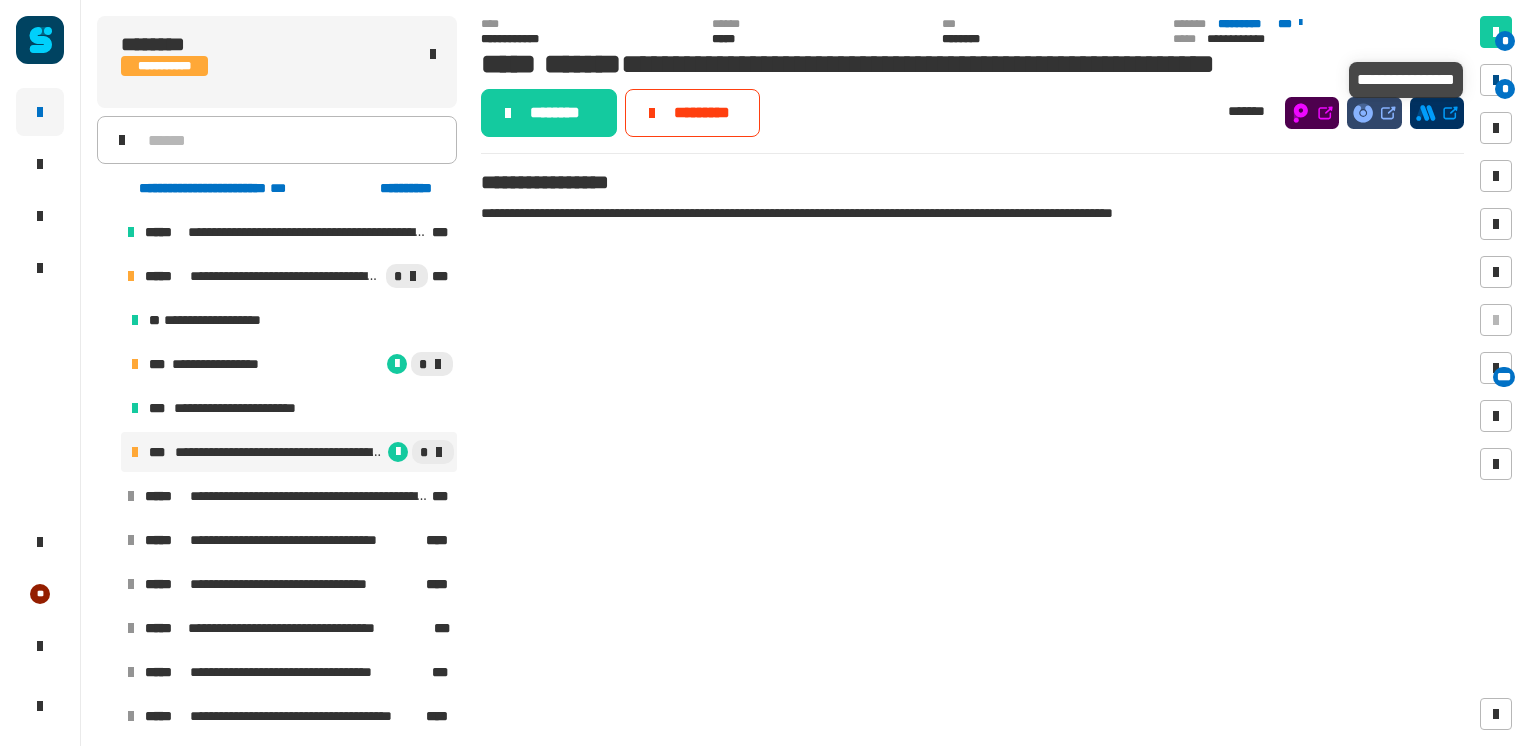 click at bounding box center [1496, 80] 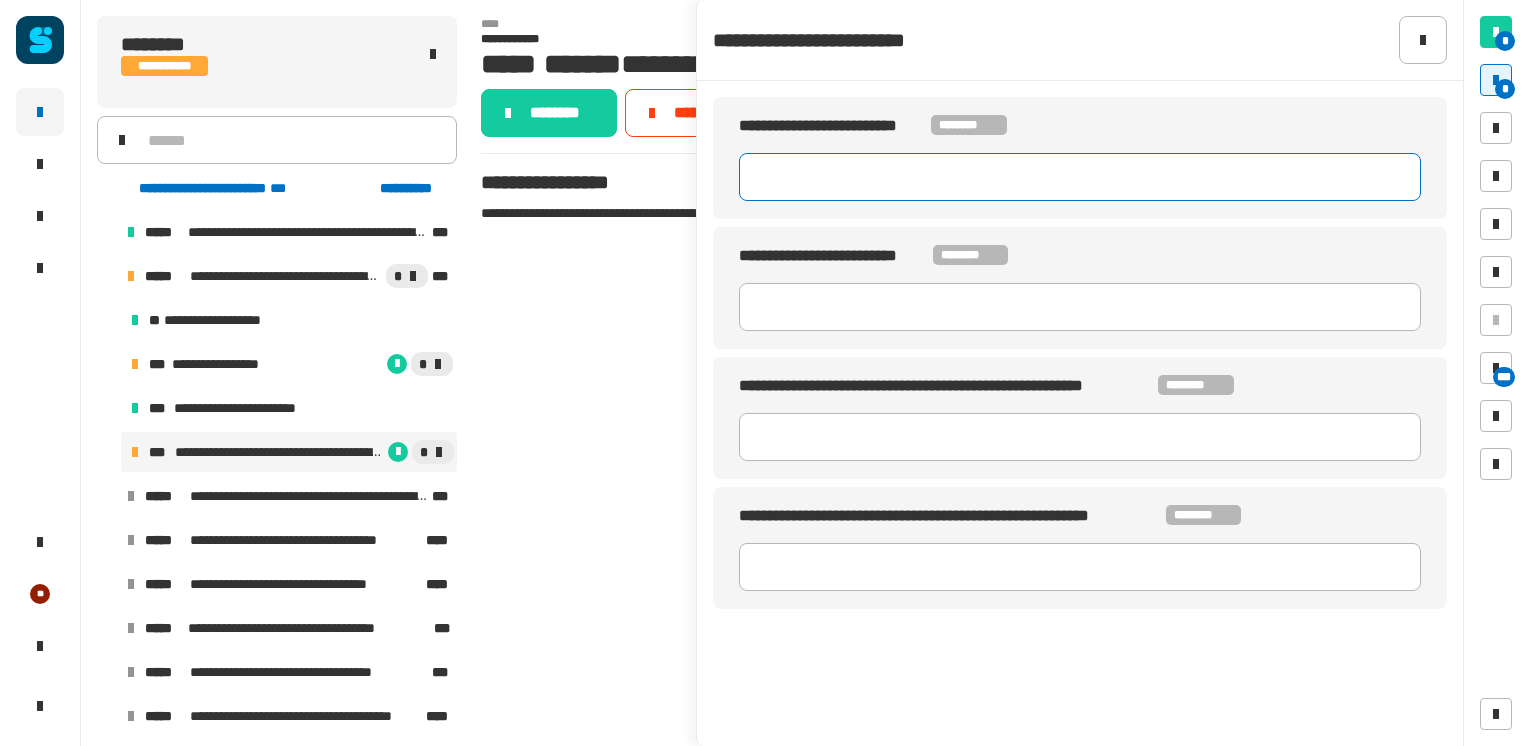 click 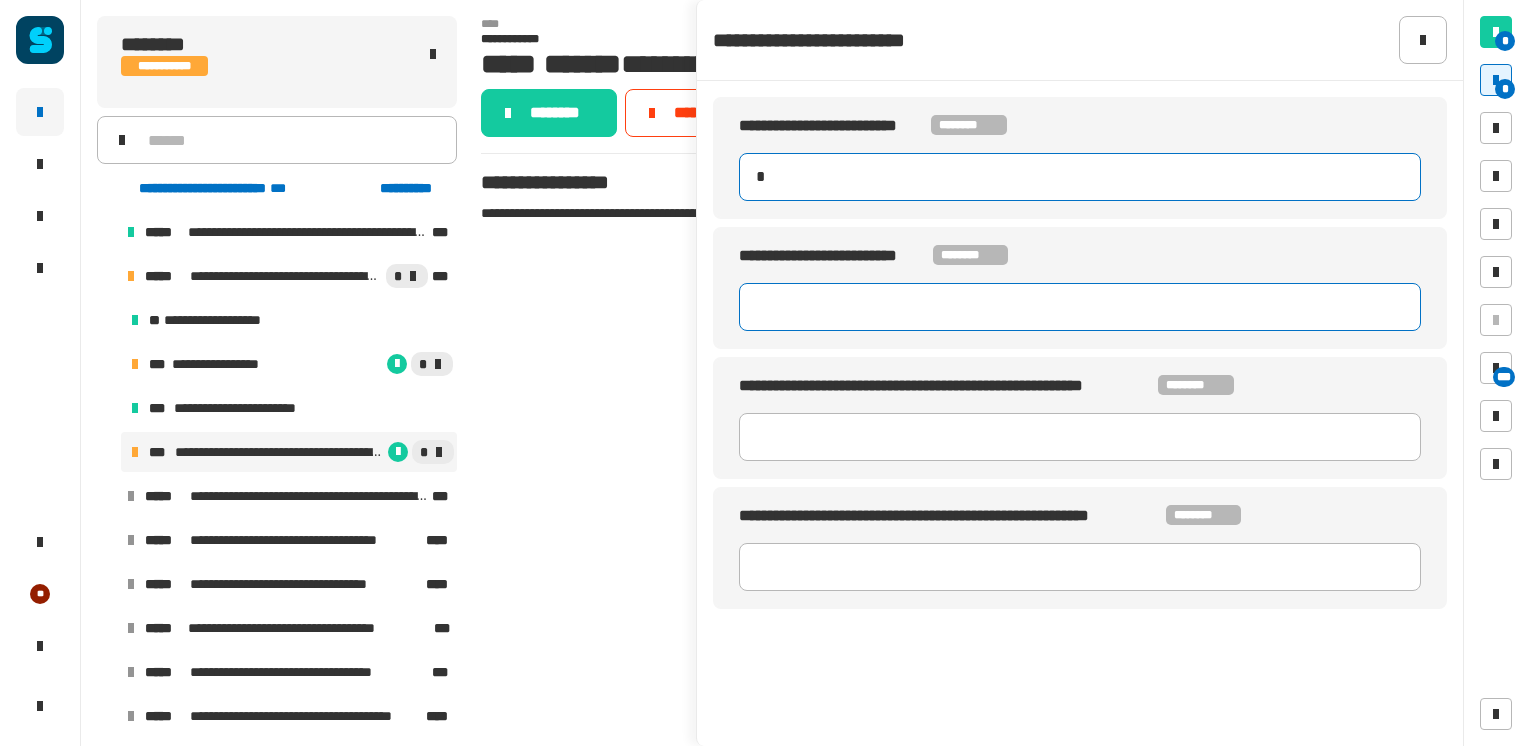 type on "*" 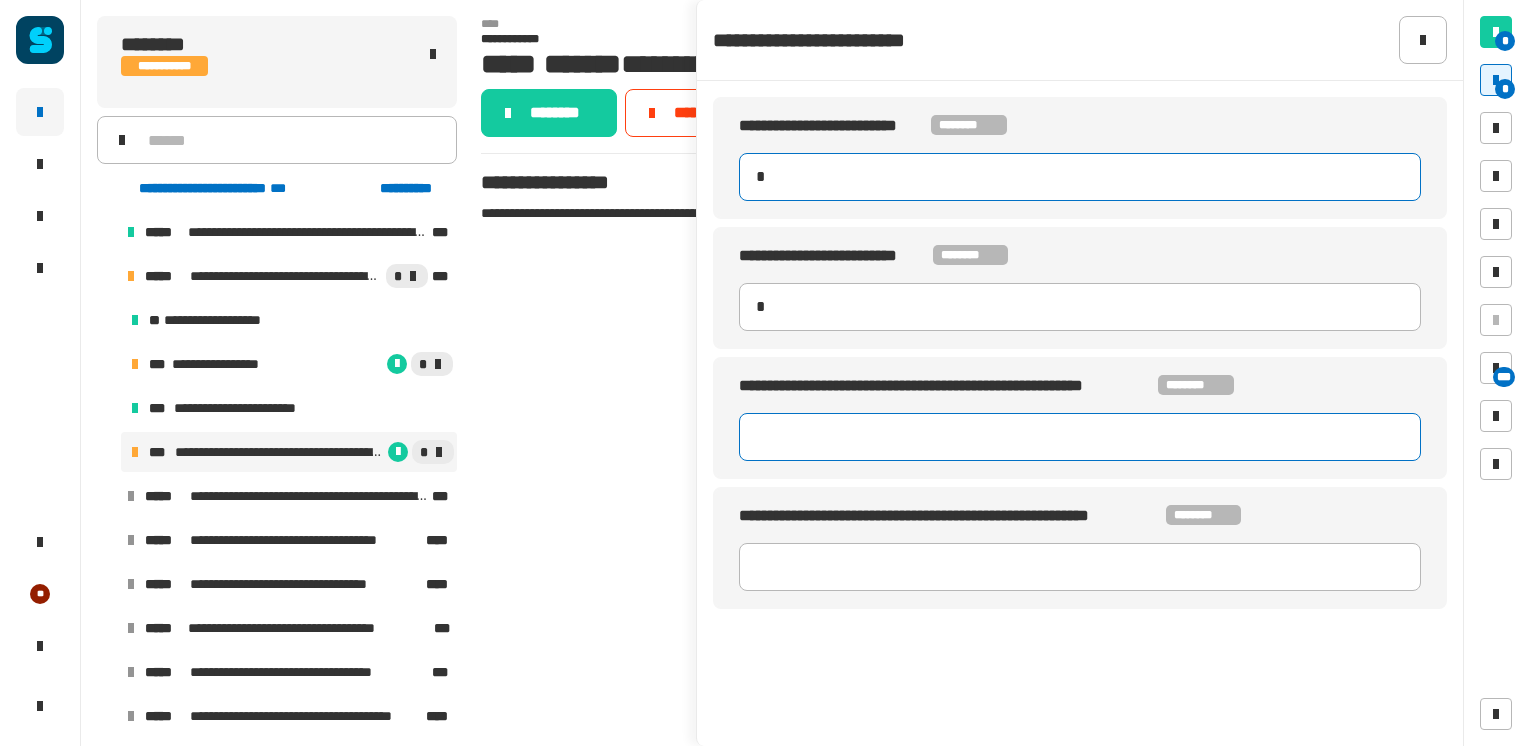 type on "*" 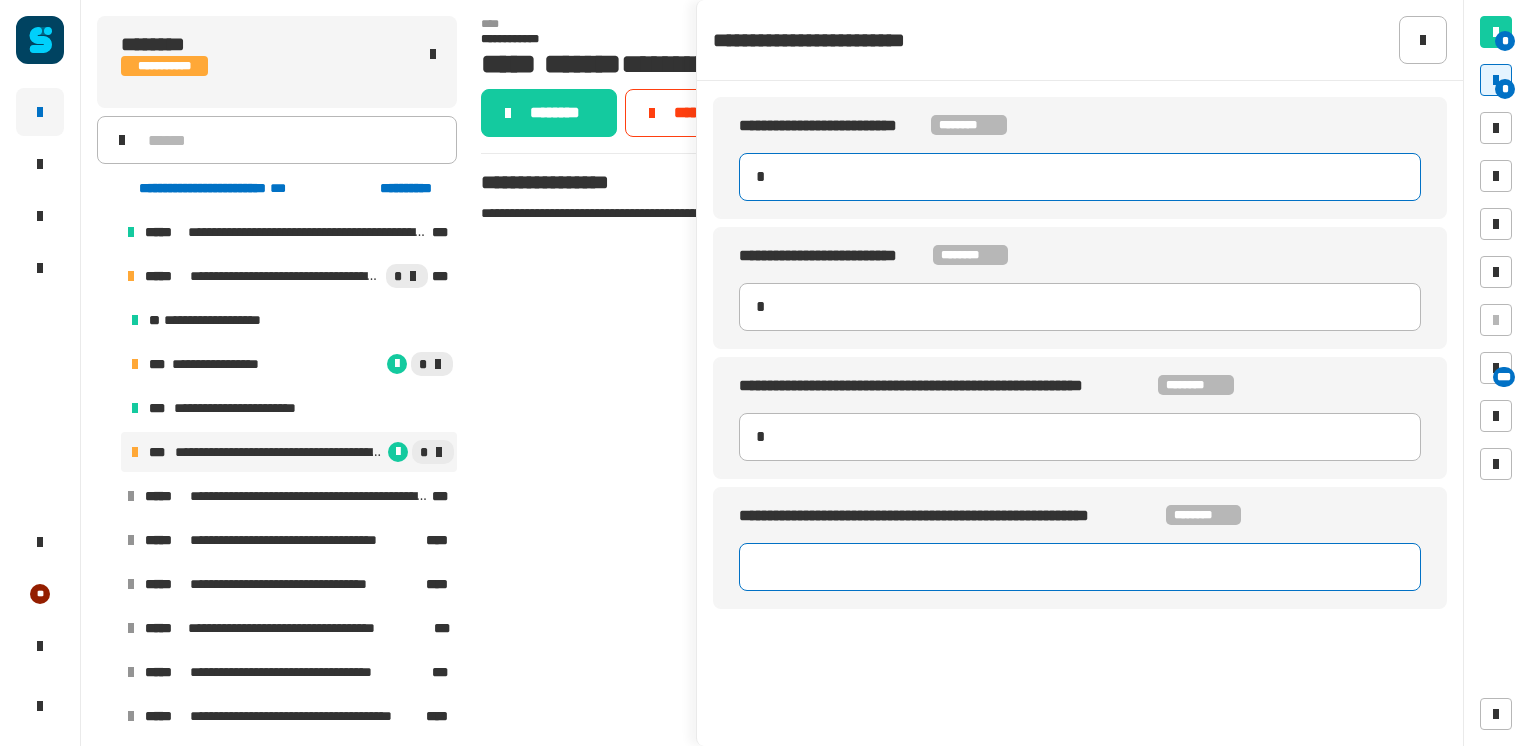 type on "*" 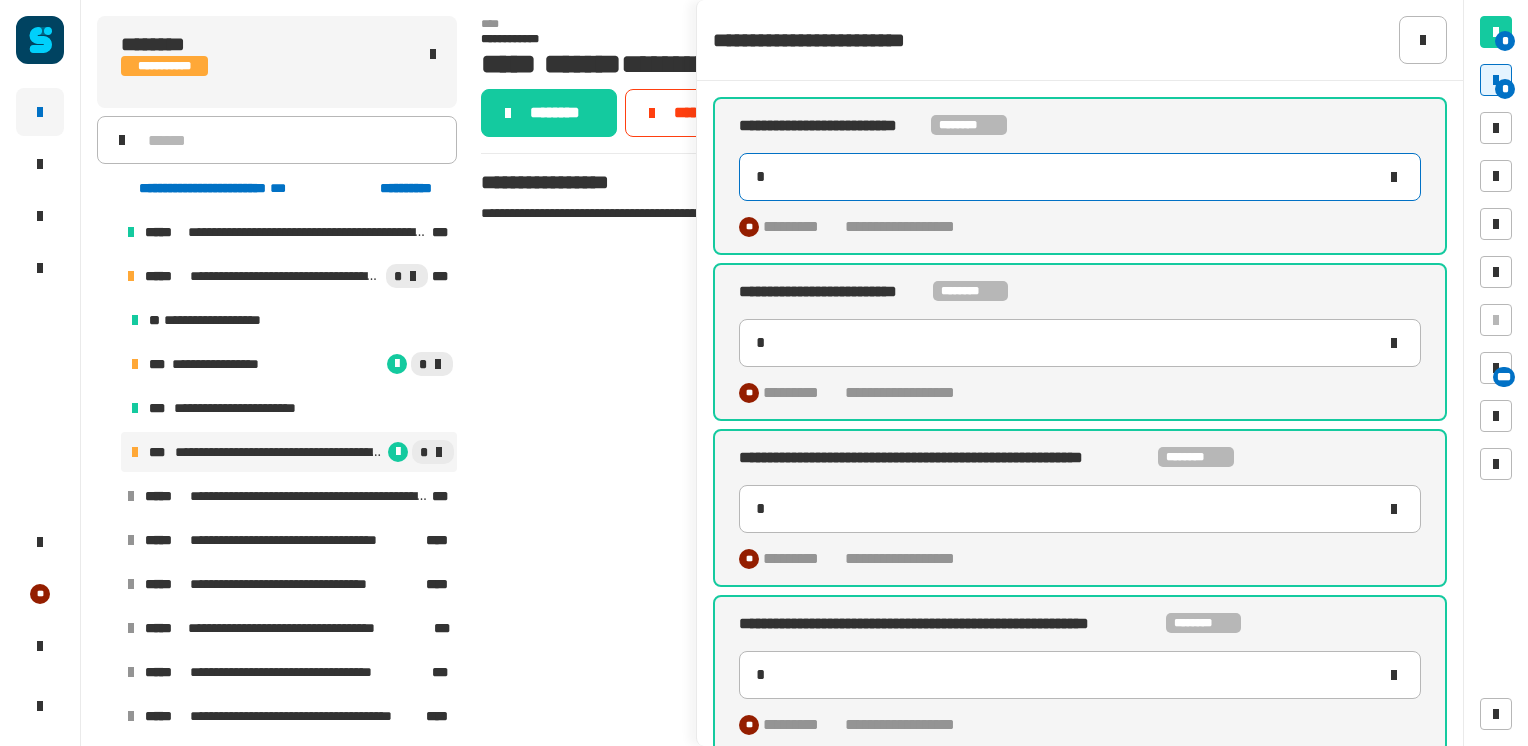 click 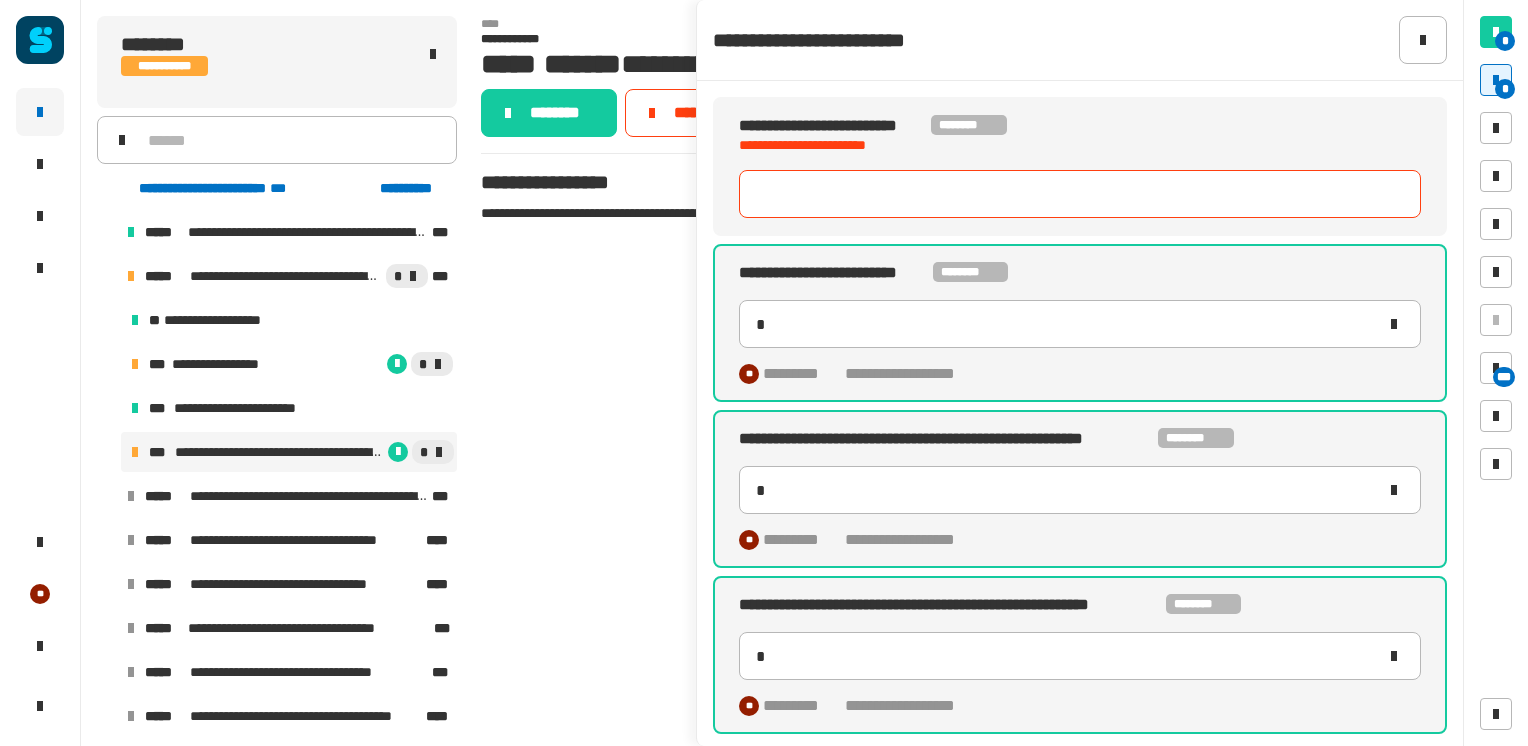 click 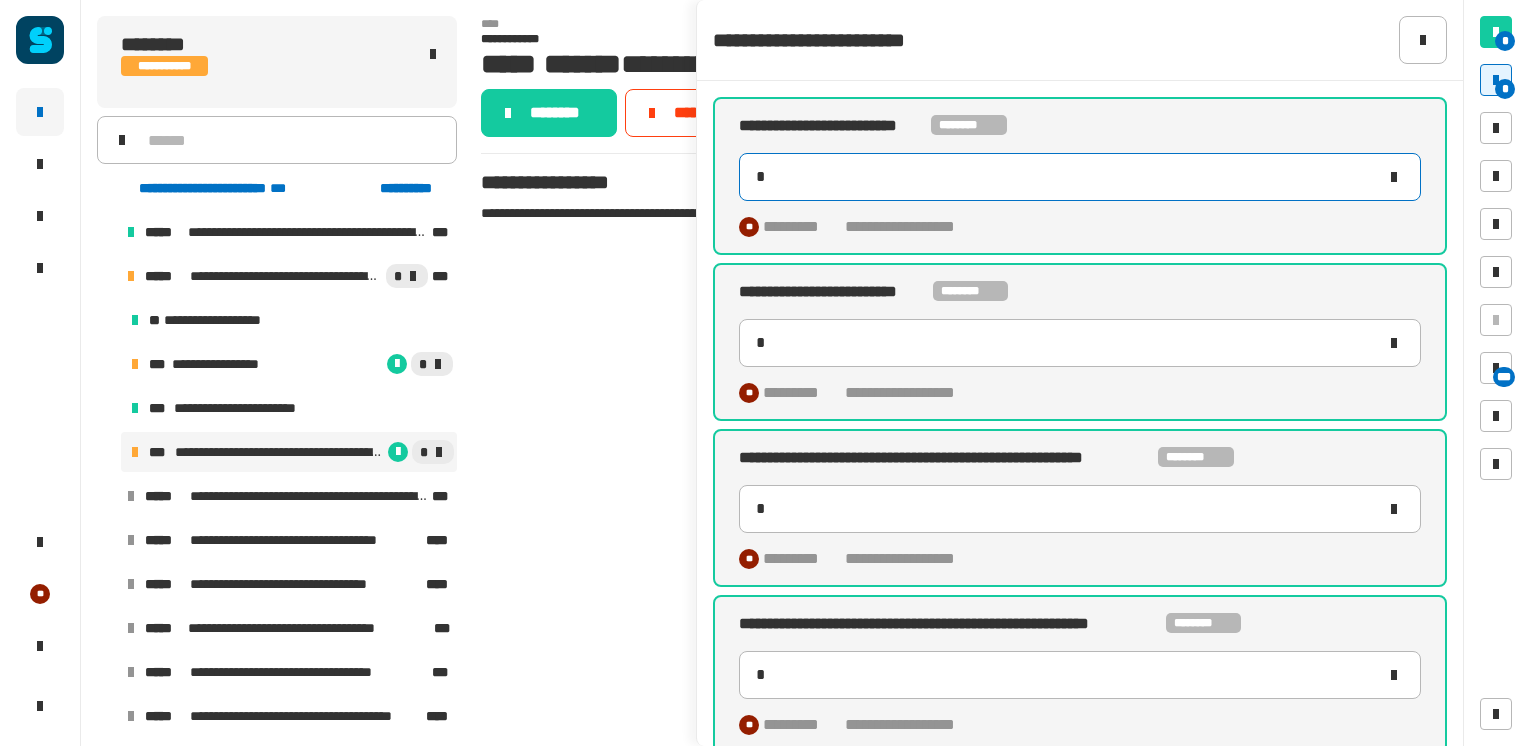 type on "*" 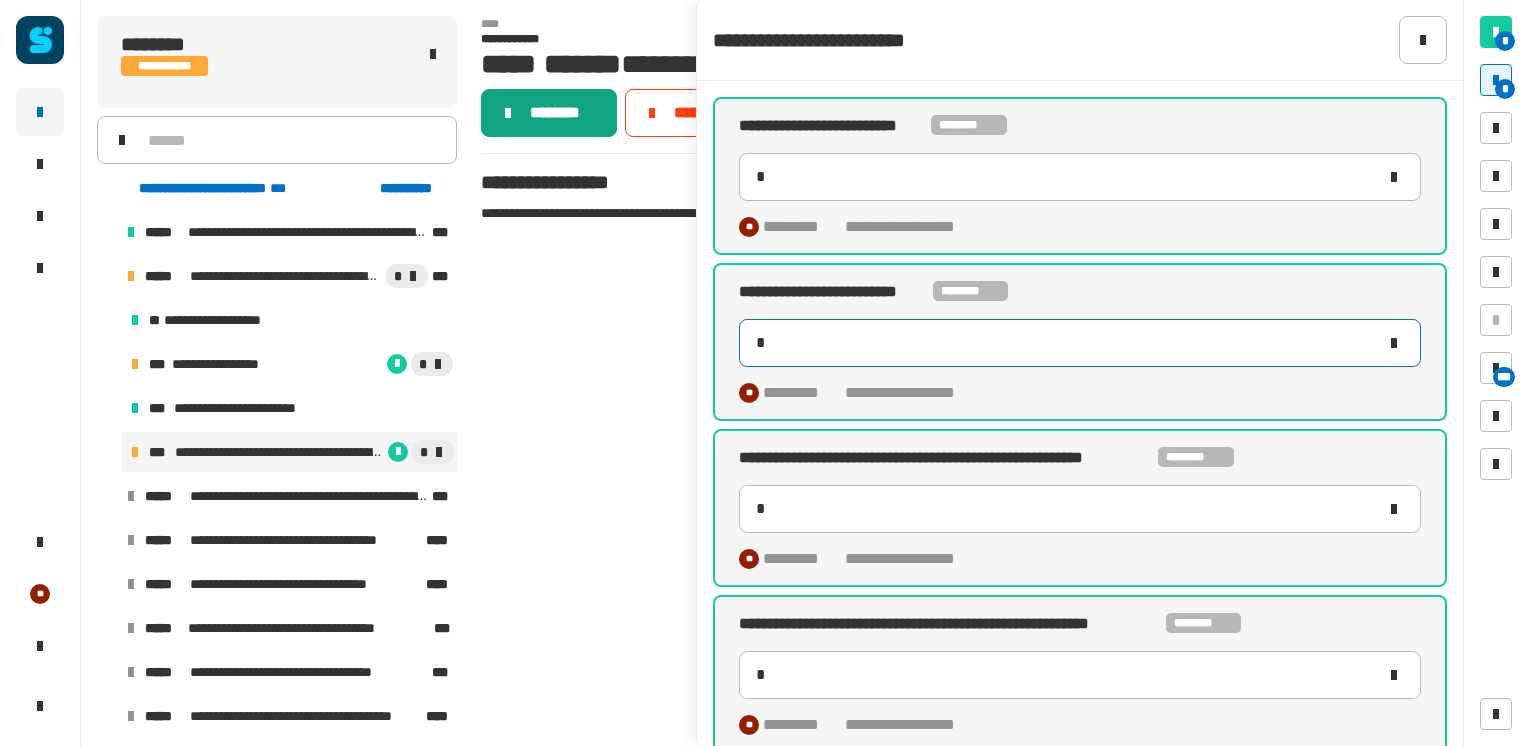 type on "*" 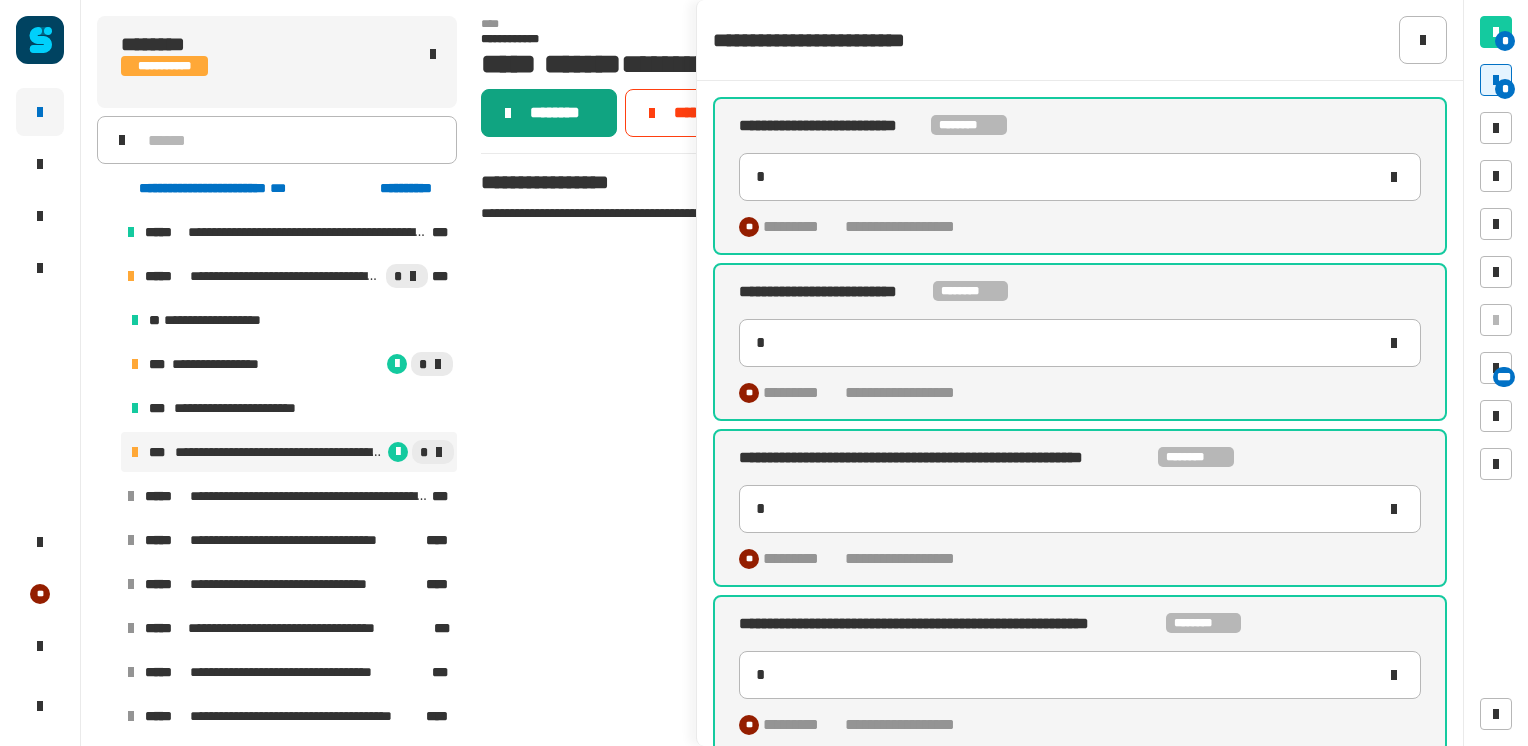click on "********" 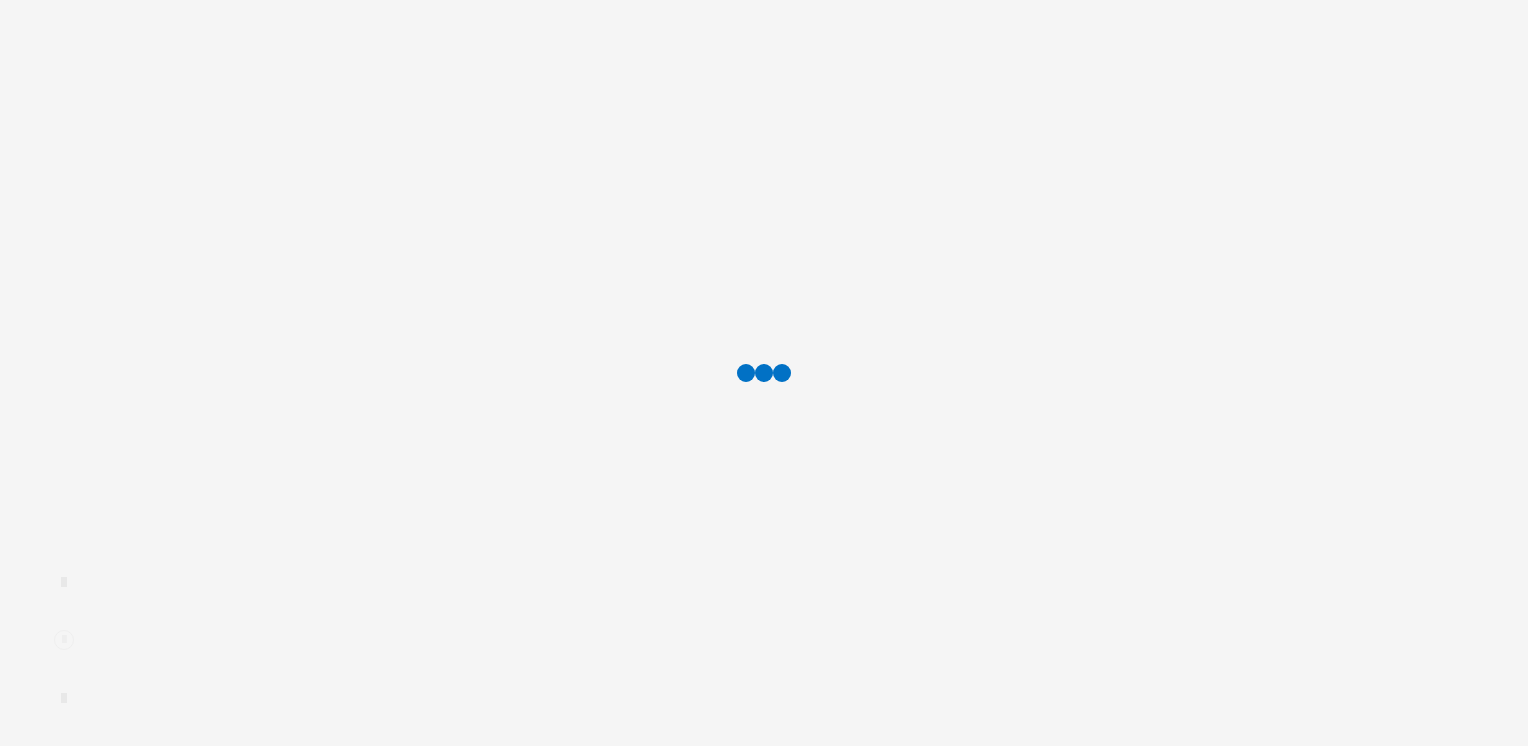 scroll, scrollTop: 0, scrollLeft: 0, axis: both 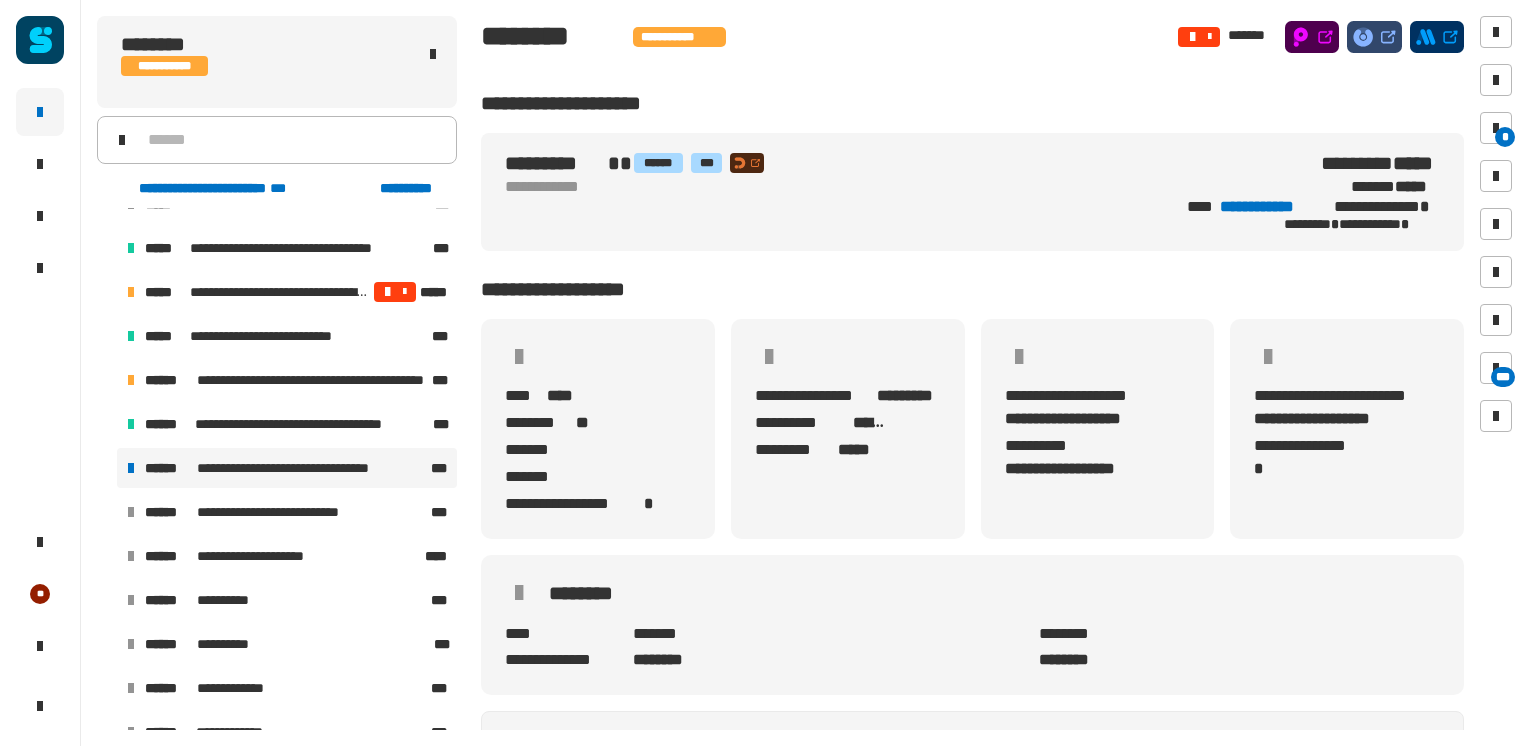 click on "**********" at bounding box center (301, 468) 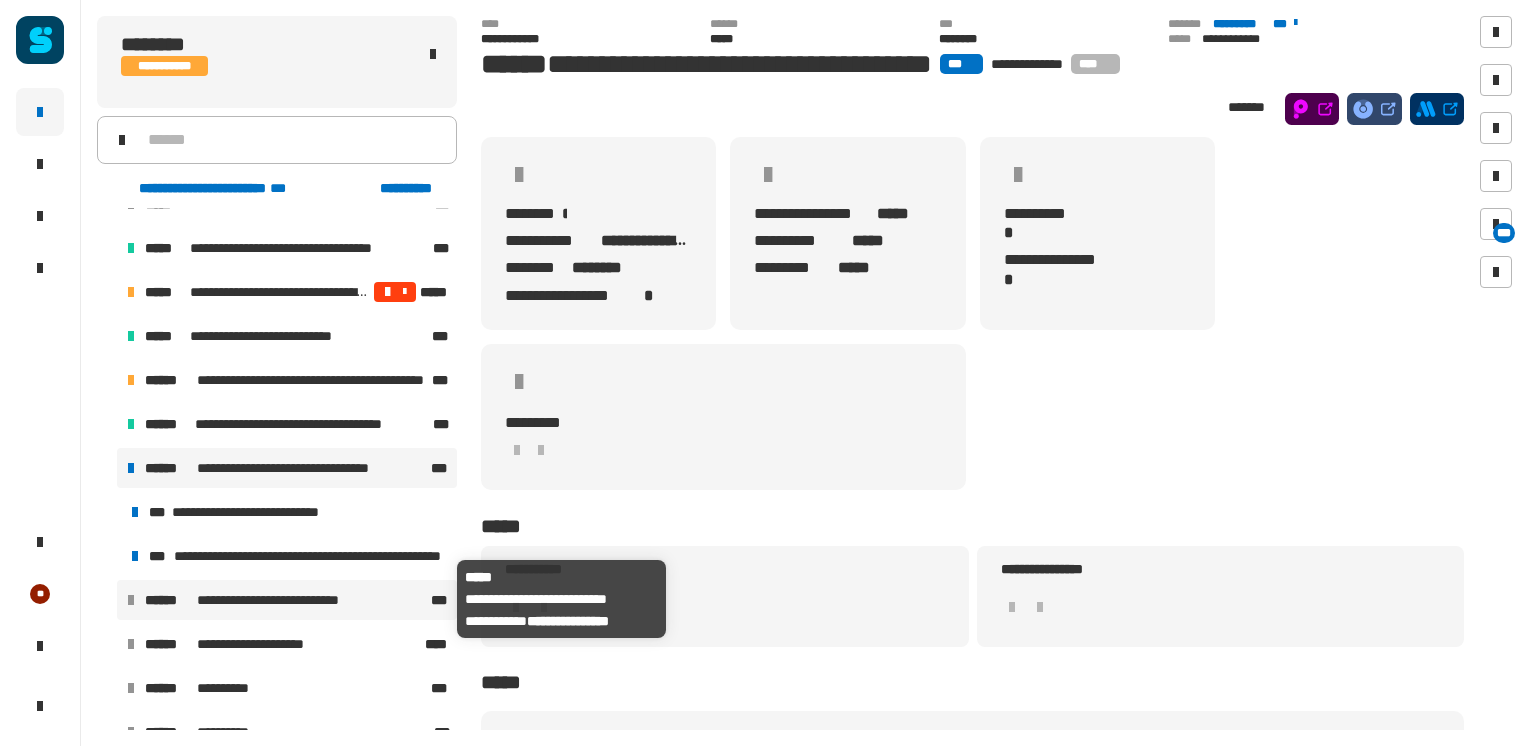 click on "**********" at bounding box center [289, 600] 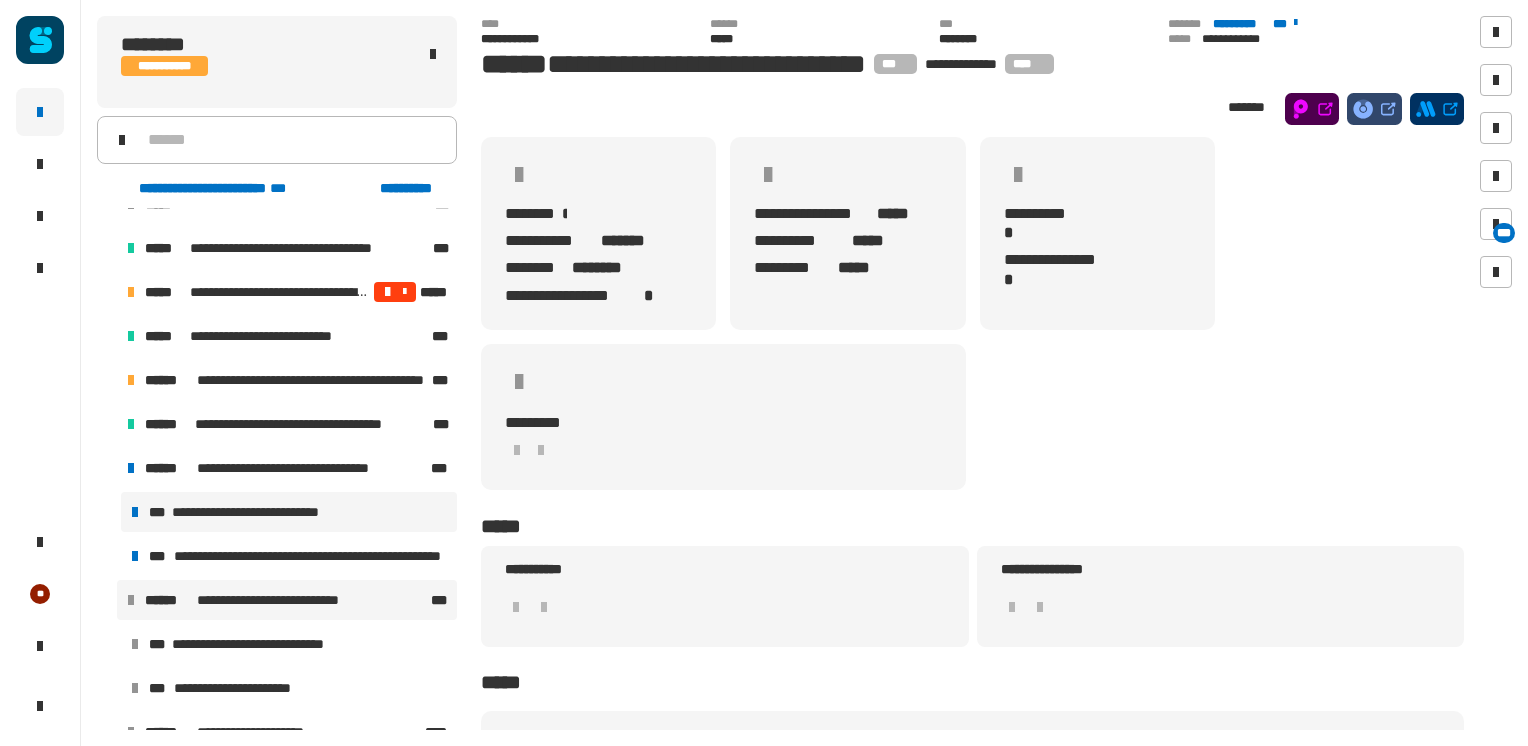 click on "**********" at bounding box center (289, 512) 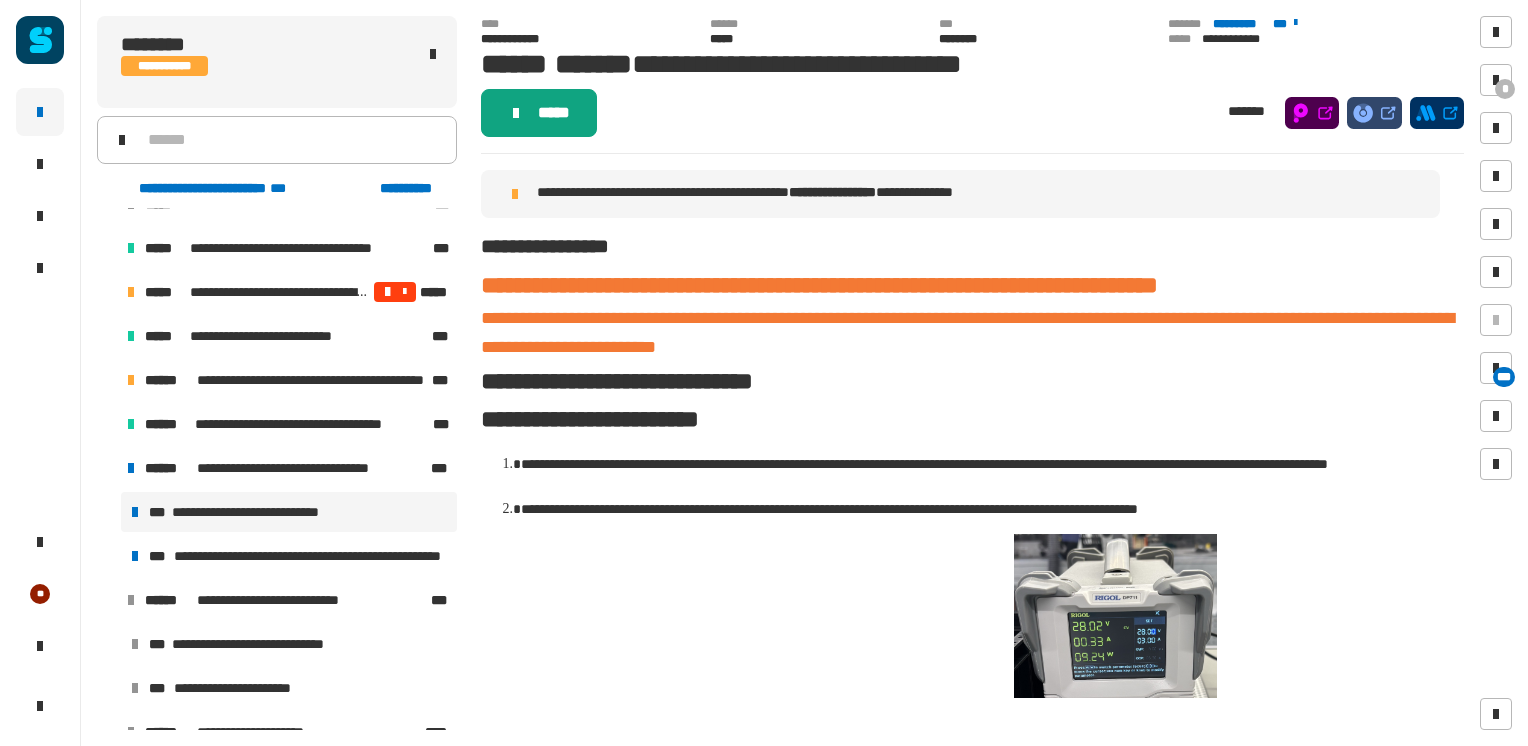 click on "*****" 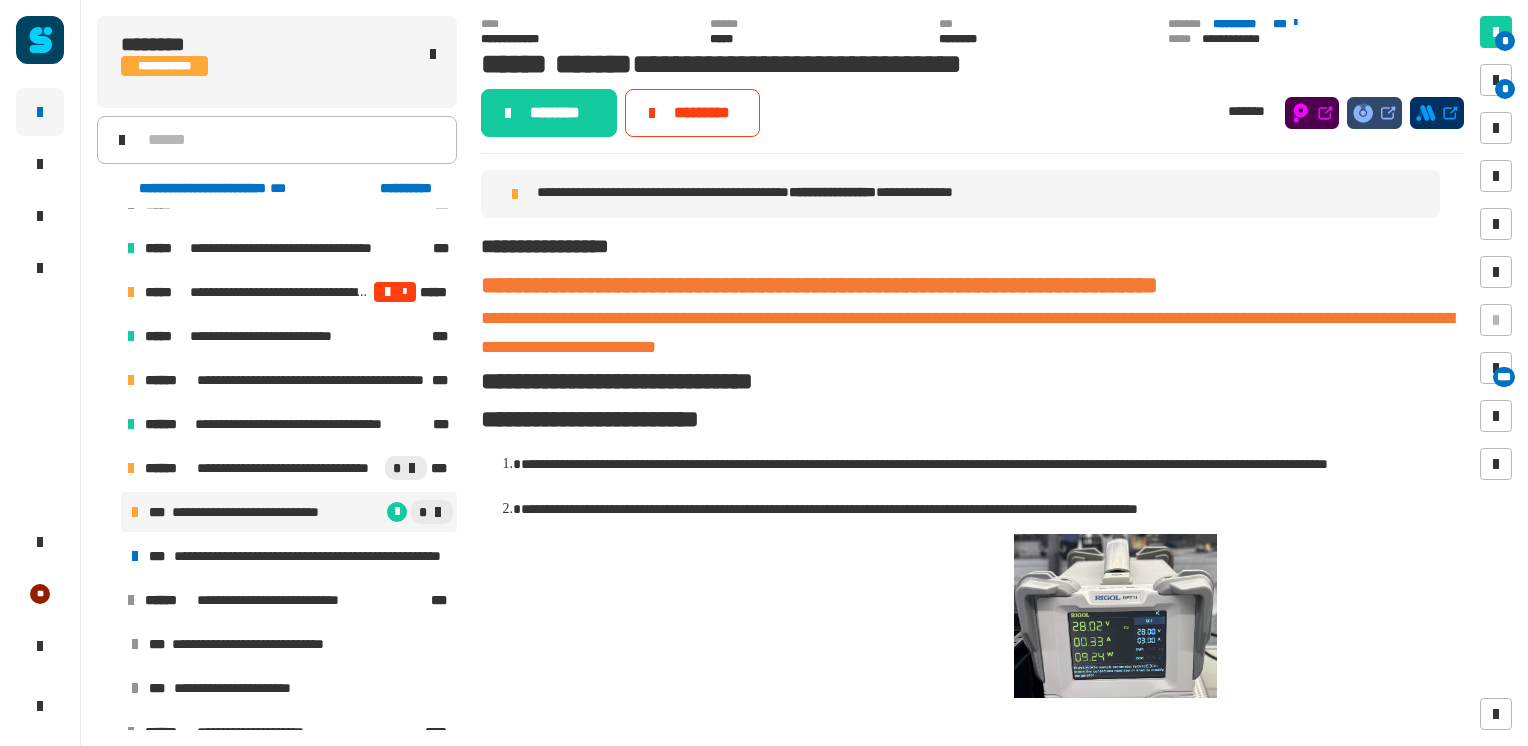 click on "*** [FIRST] [LAST] ***" at bounding box center [289, 534] 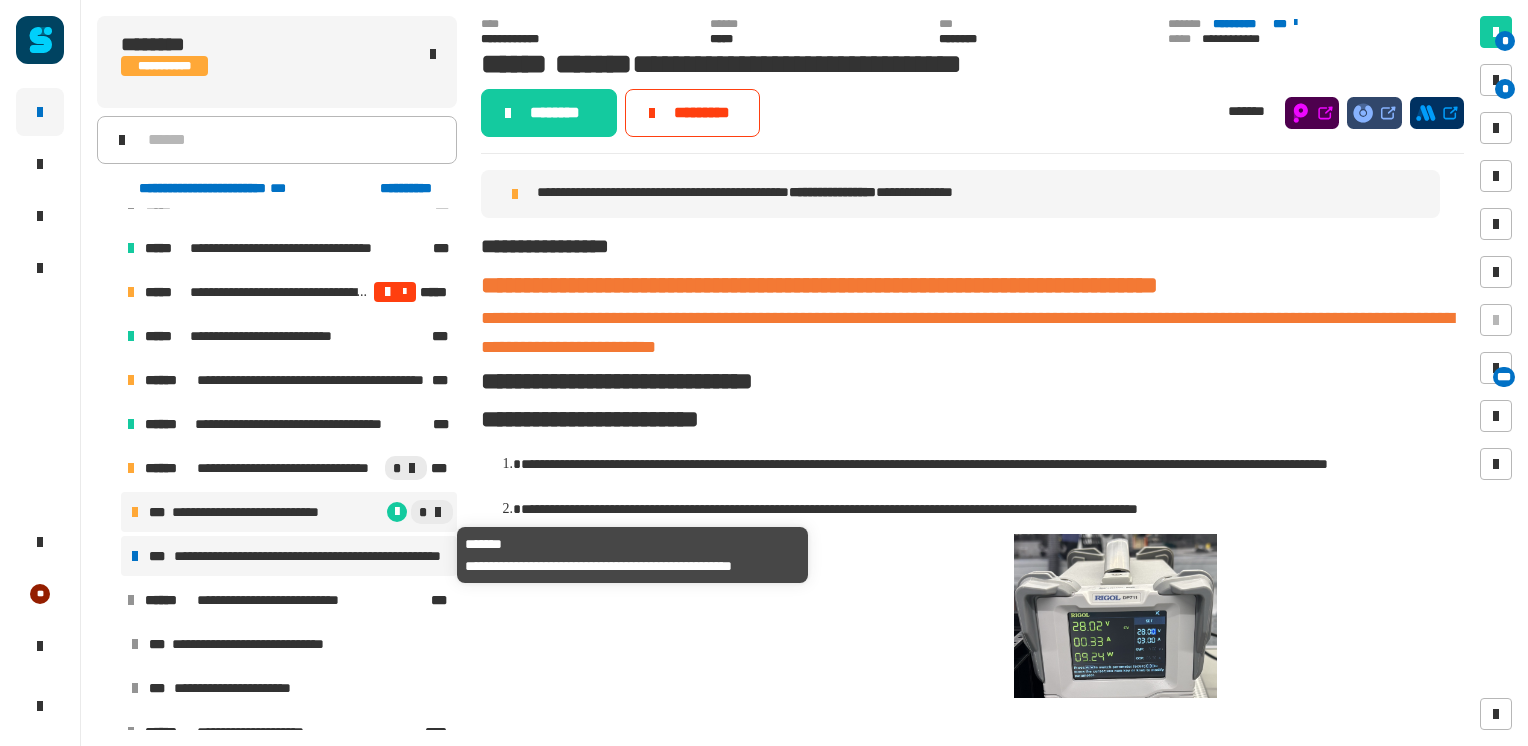 click on "**********" at bounding box center [311, 556] 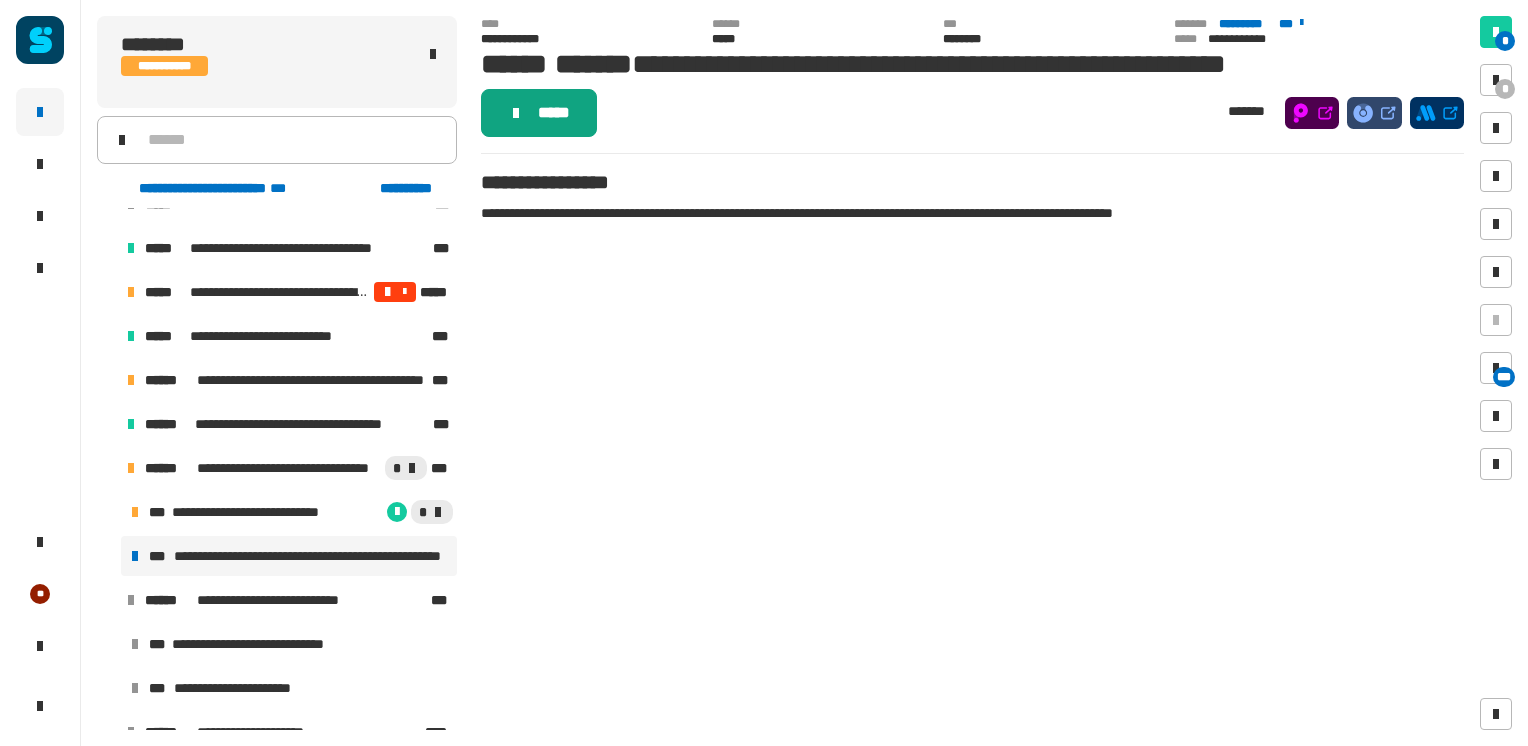 click on "*****" 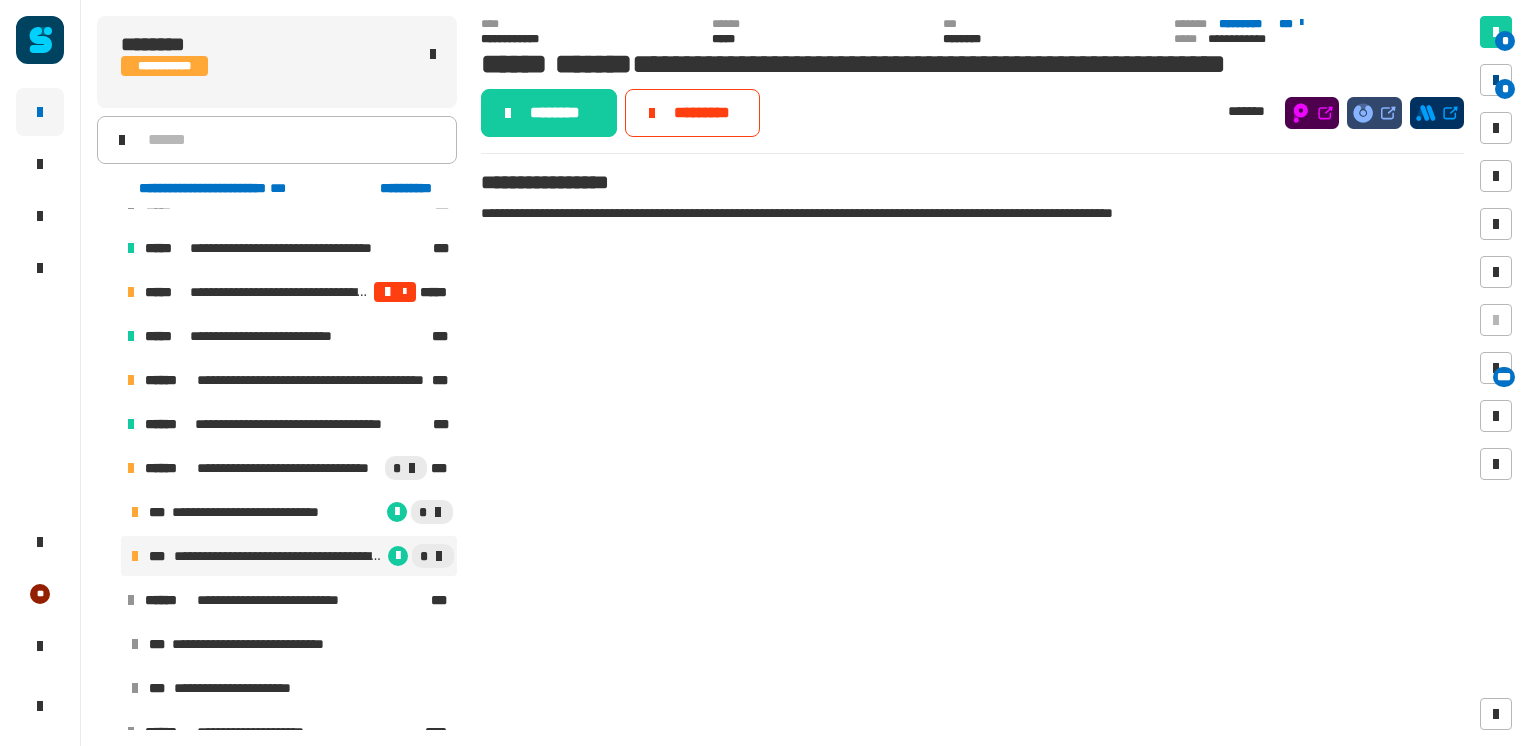 click on "*" at bounding box center [1505, 89] 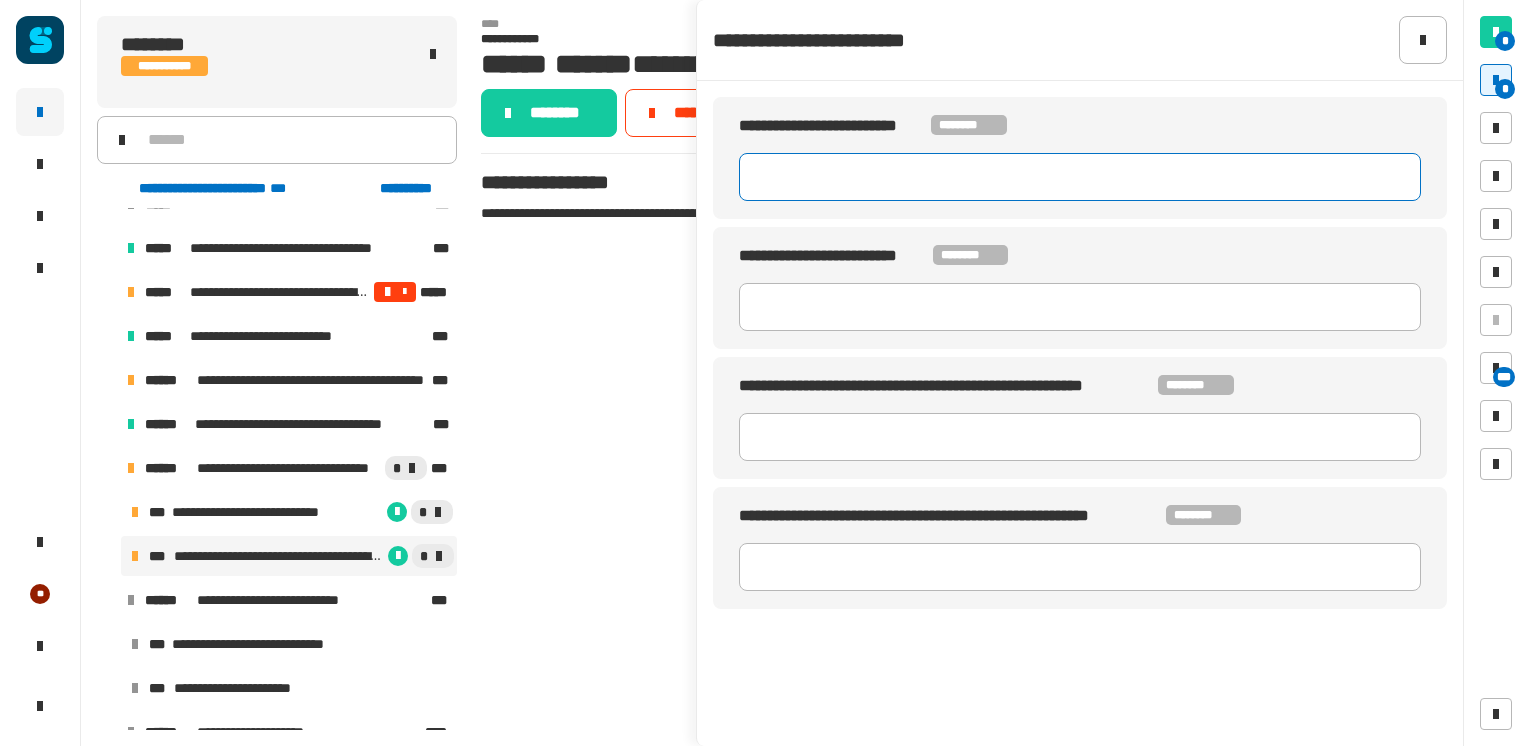 click 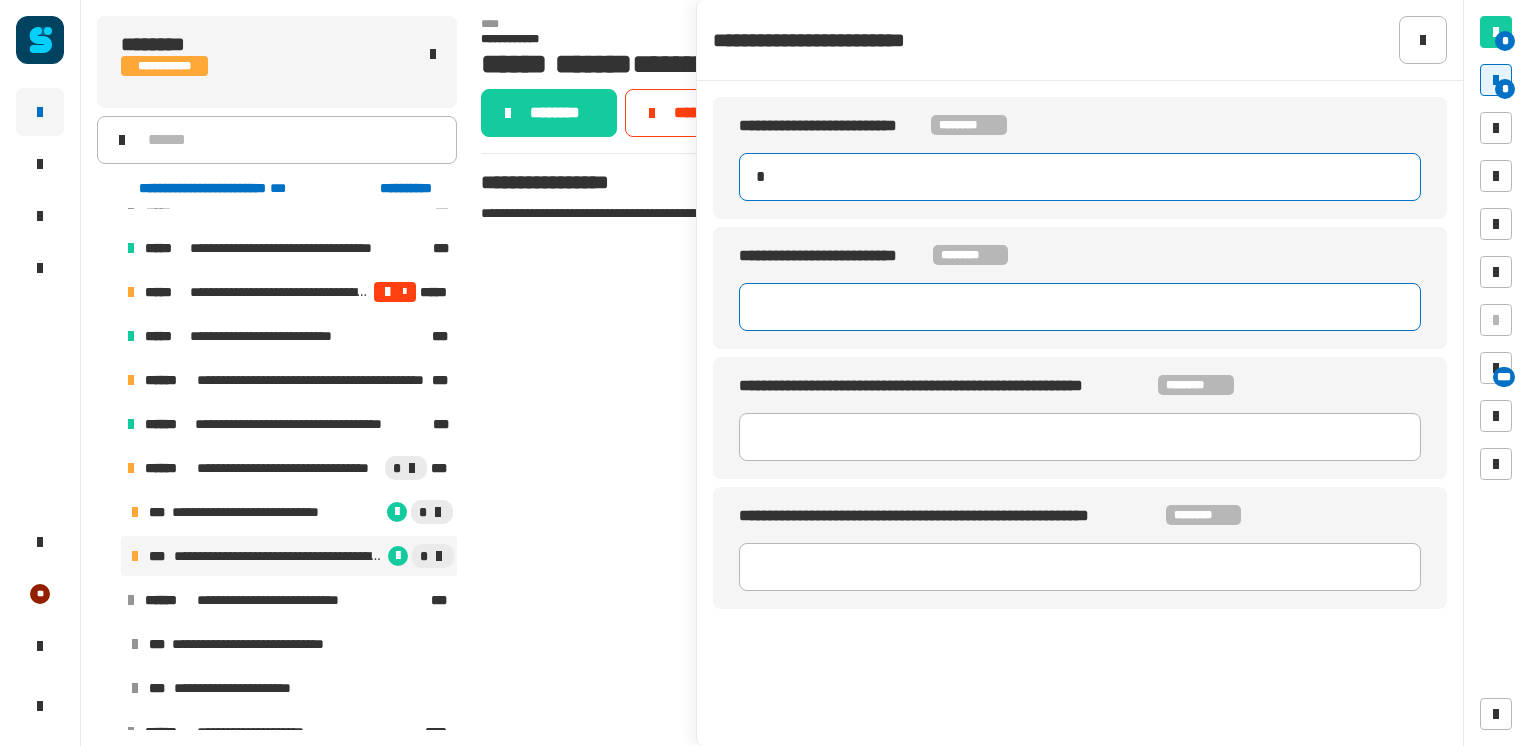 type on "*" 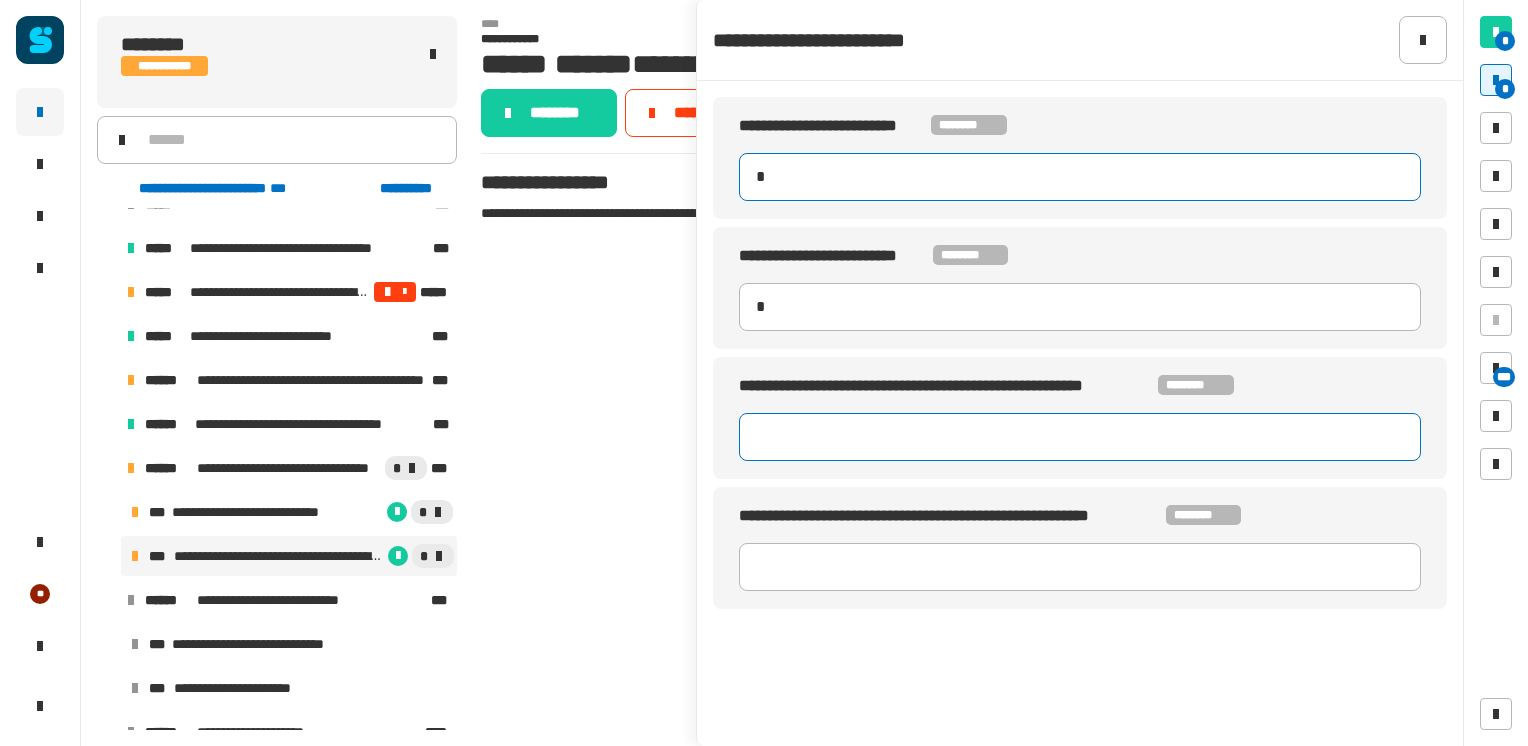 type on "*" 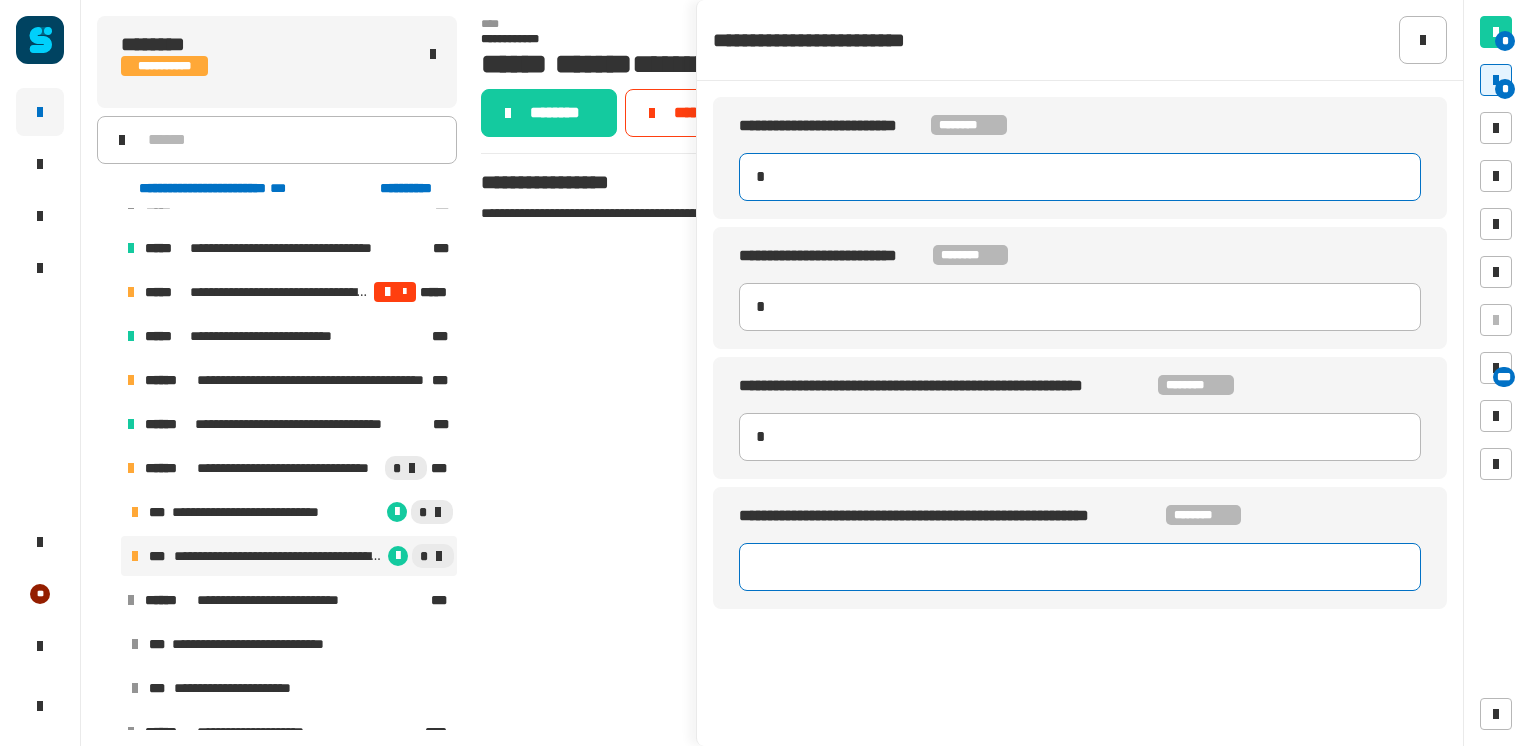type on "*" 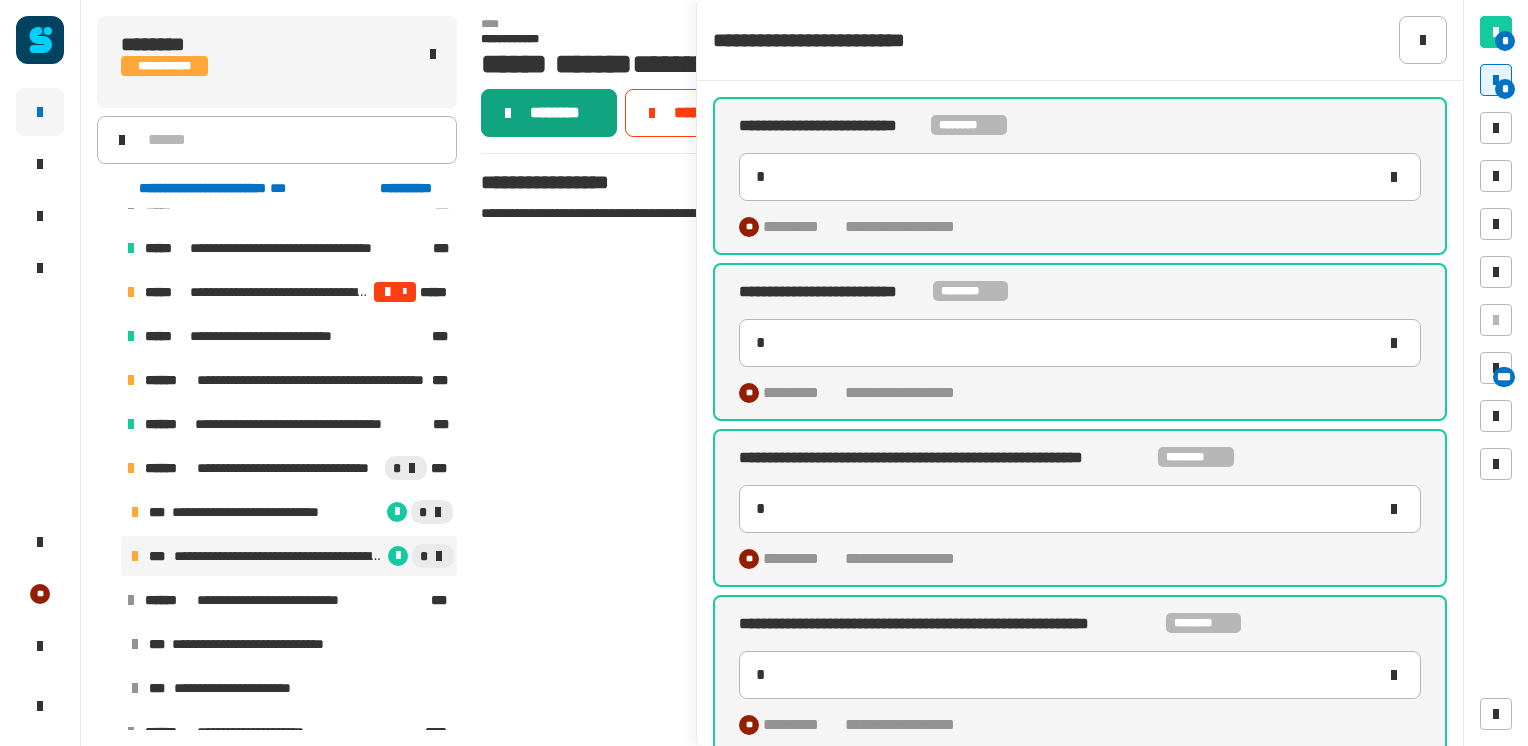 click on "********" 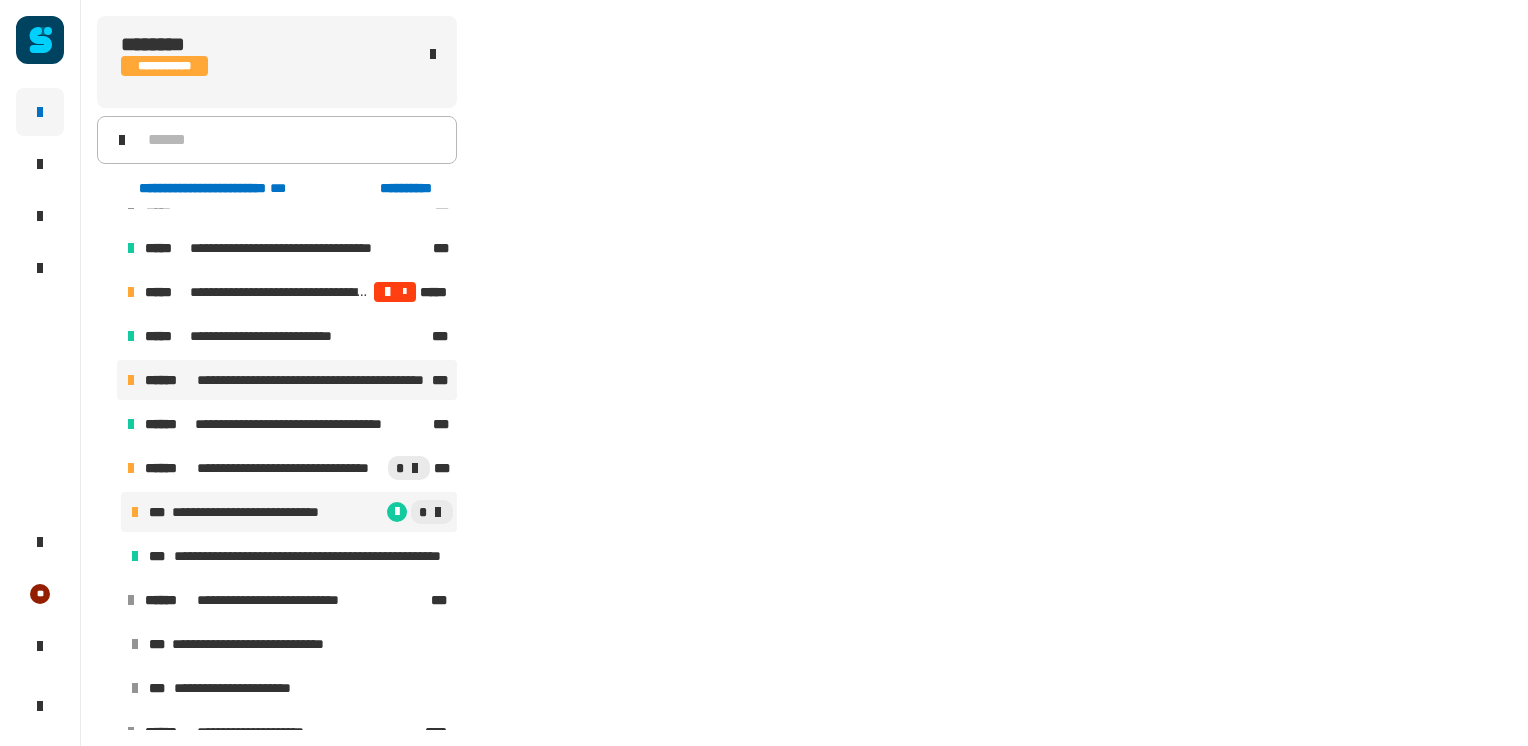 click on "[FIRST] [LAST] ***" at bounding box center [287, 380] 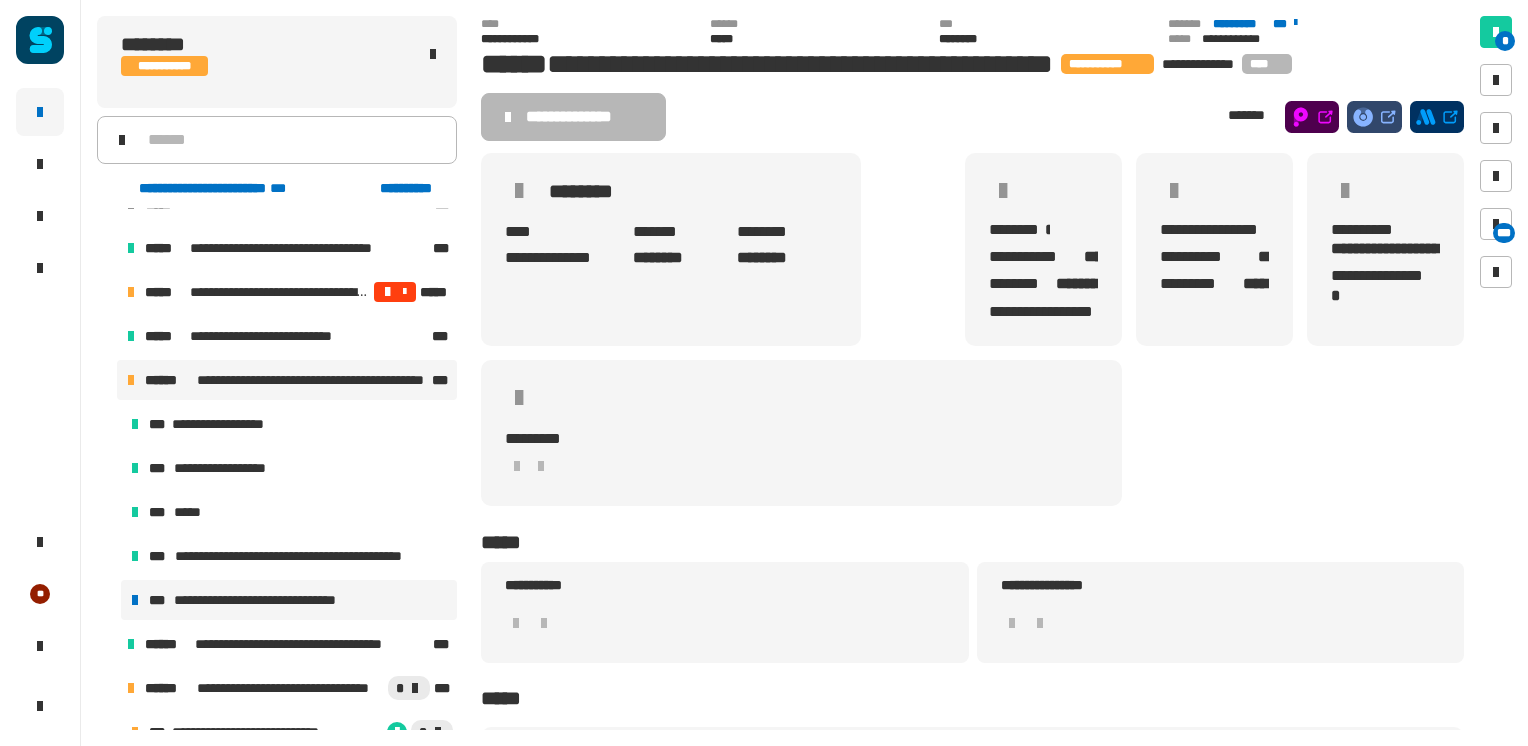 click on "**********" at bounding box center (268, 600) 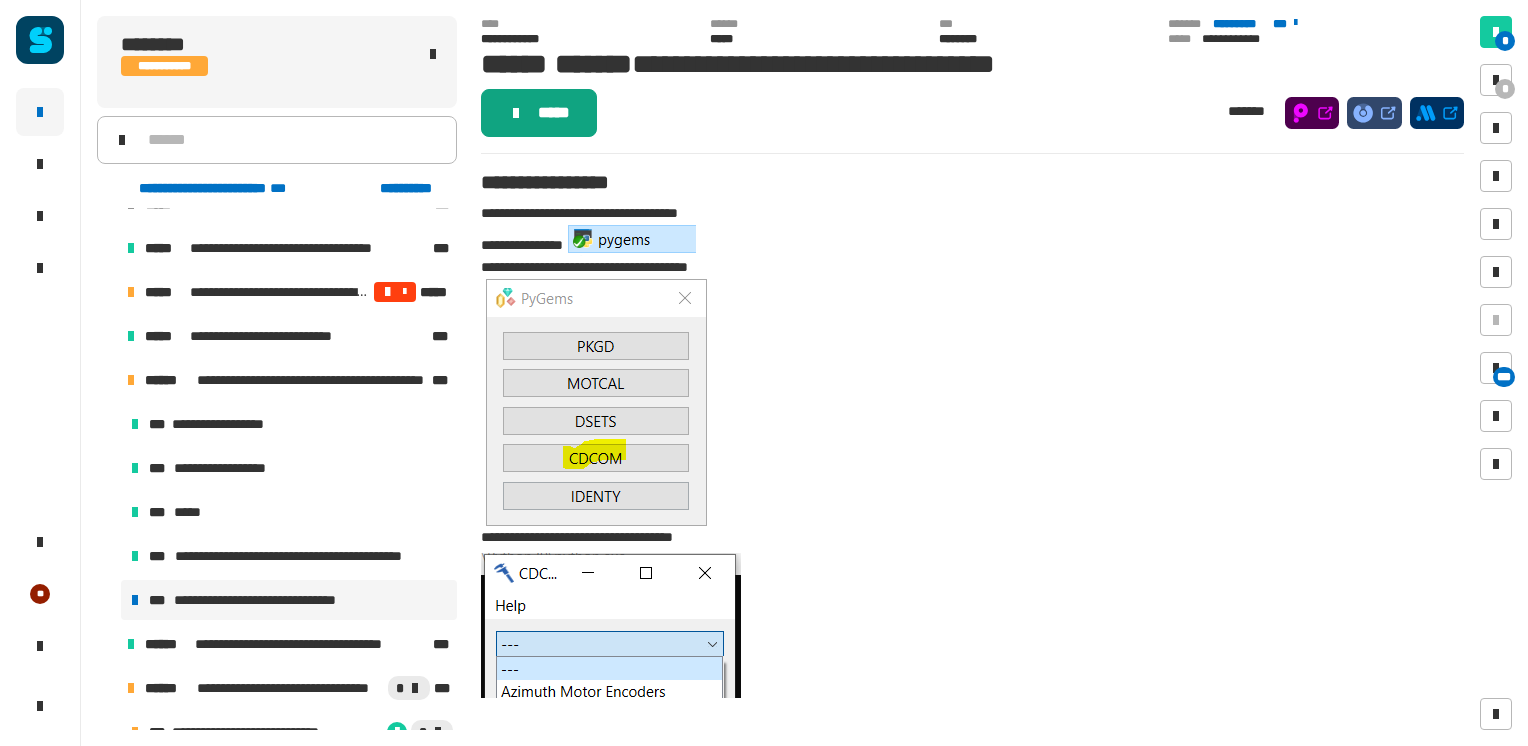 click on "*****" 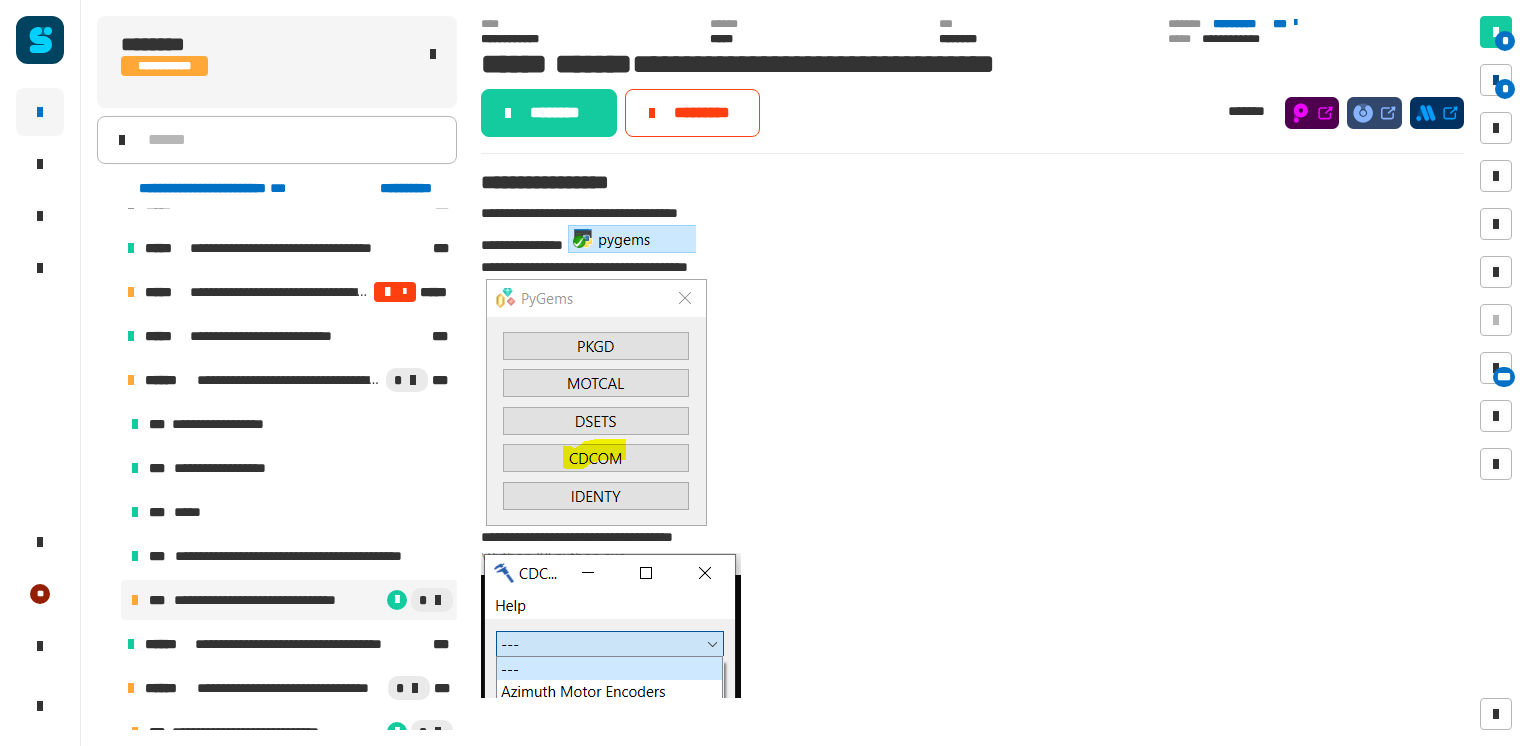 click on "*" at bounding box center (1505, 89) 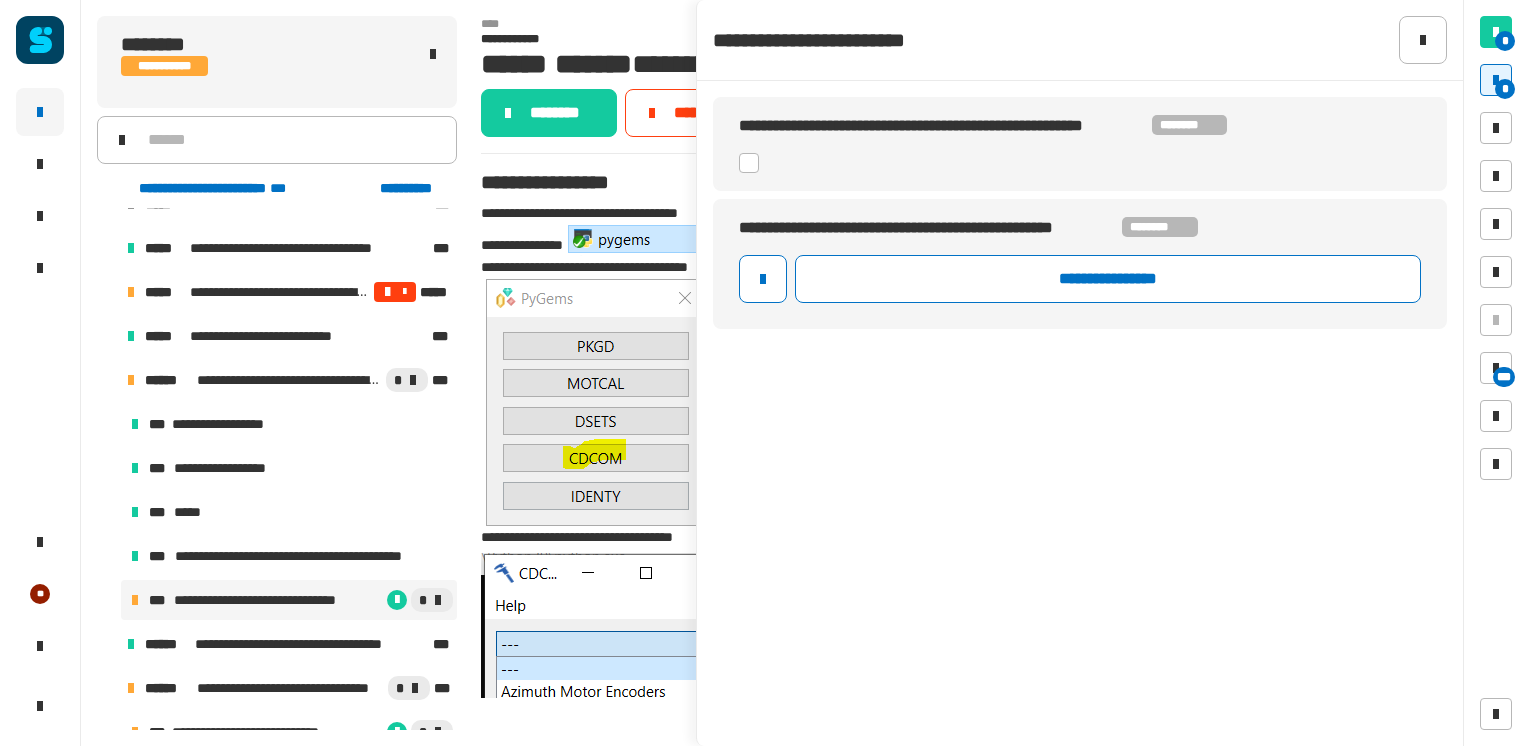 click 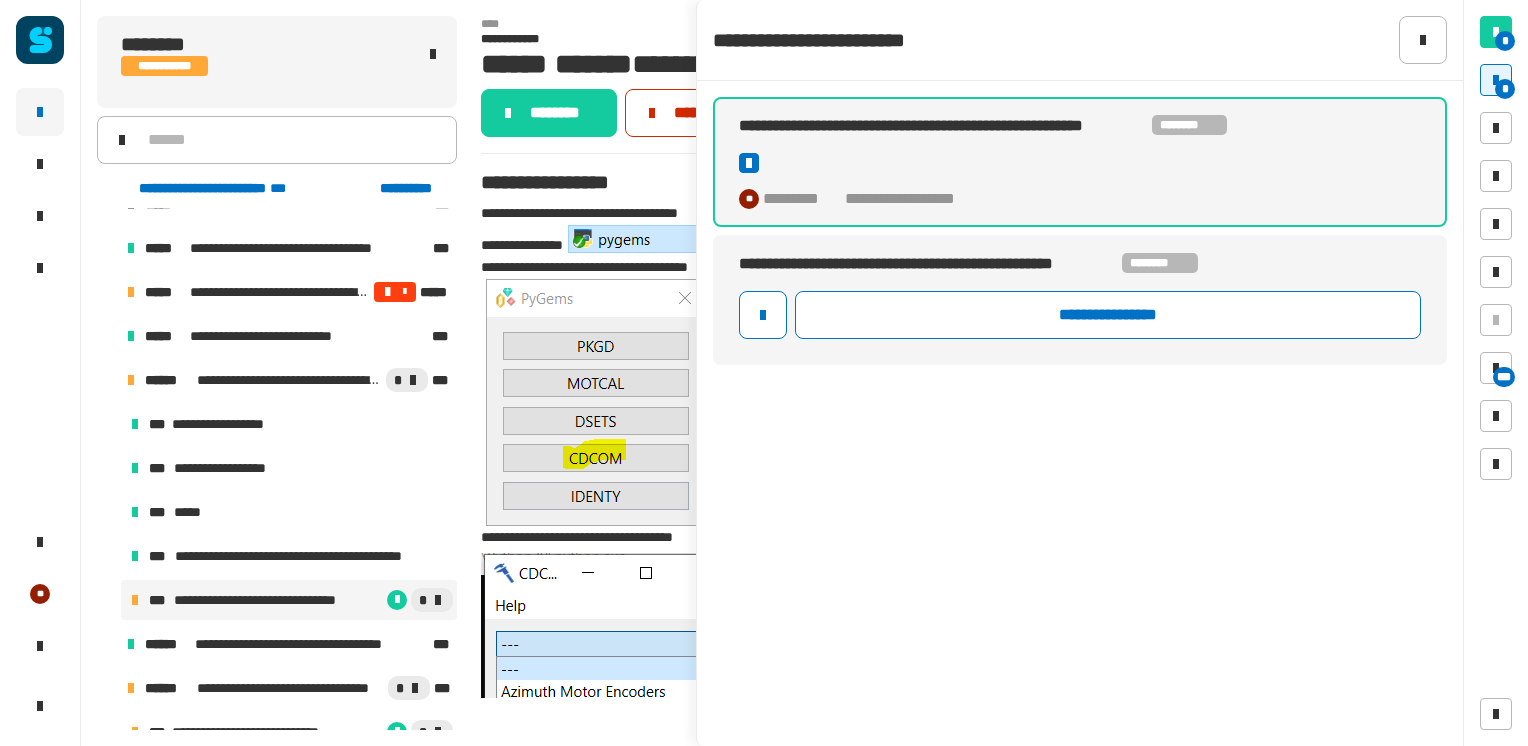 click on "*********" 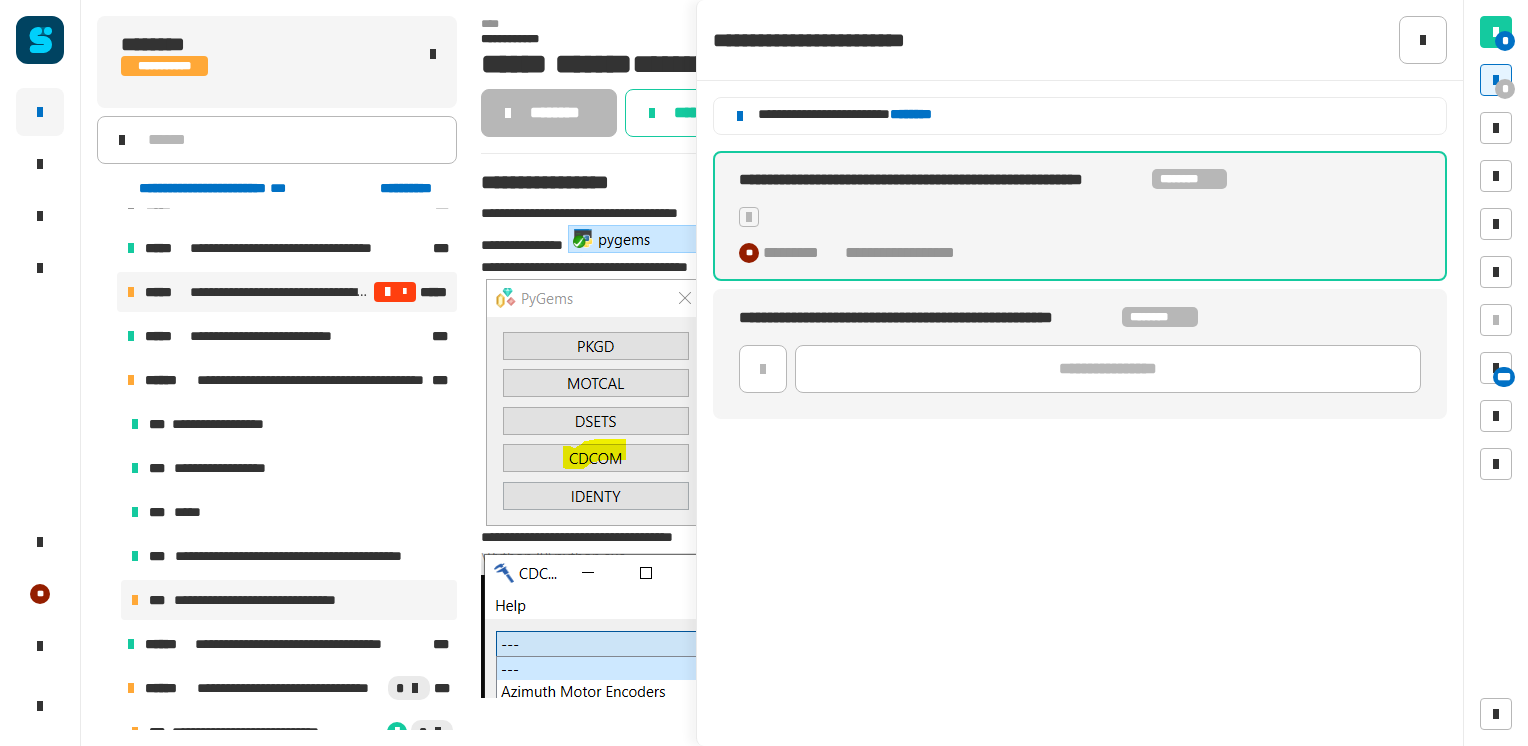 click on "**********" at bounding box center (280, 292) 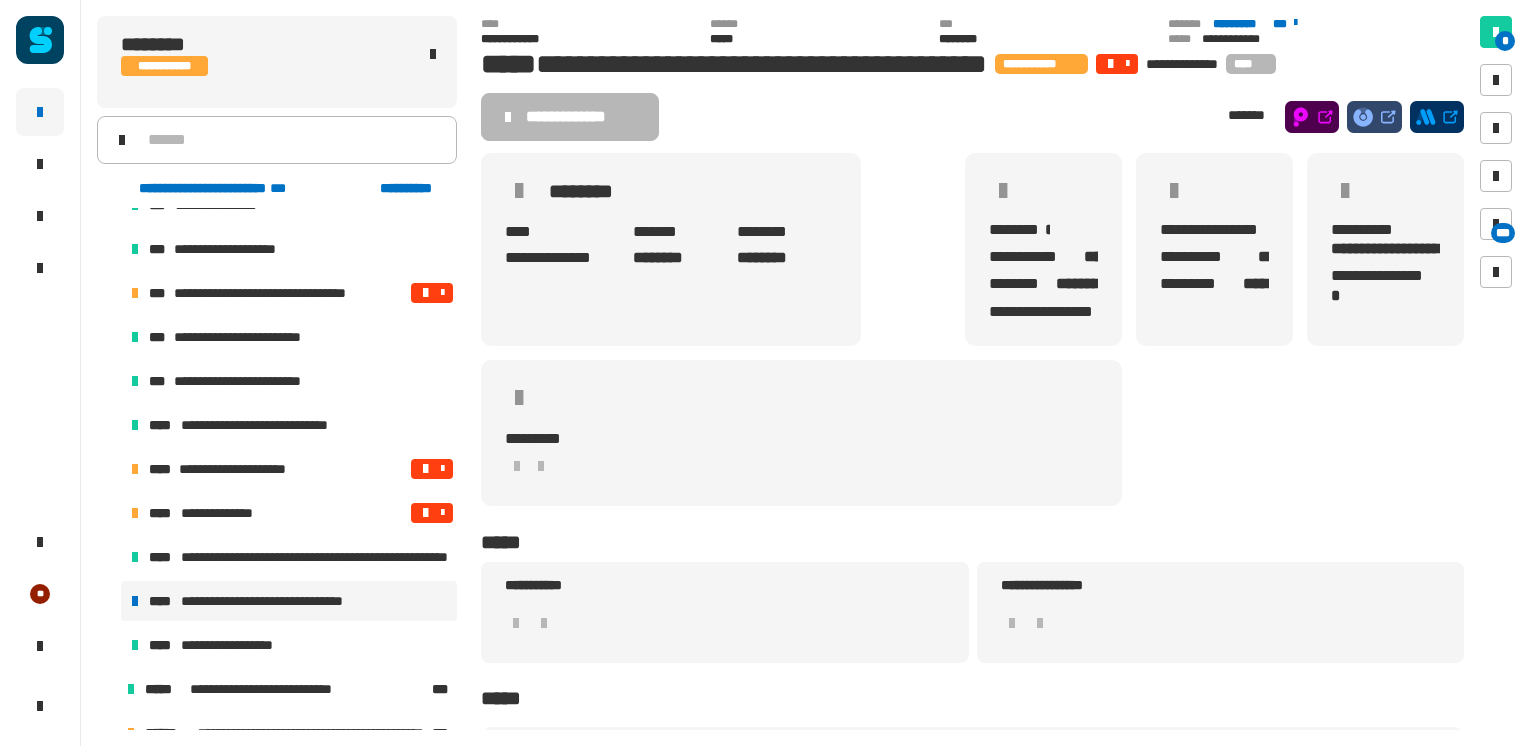 click on "**********" at bounding box center (275, 601) 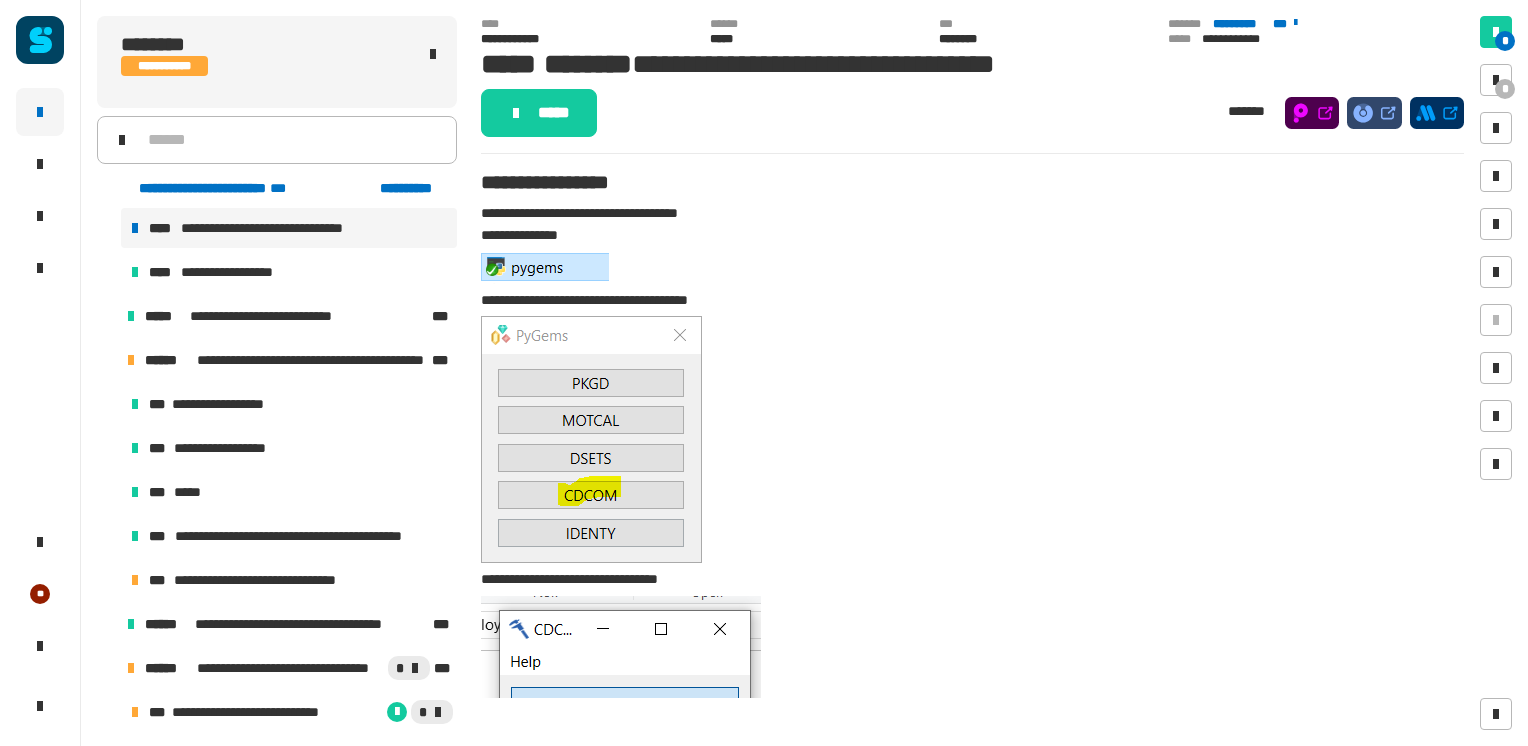 click on "**********" at bounding box center [289, 228] 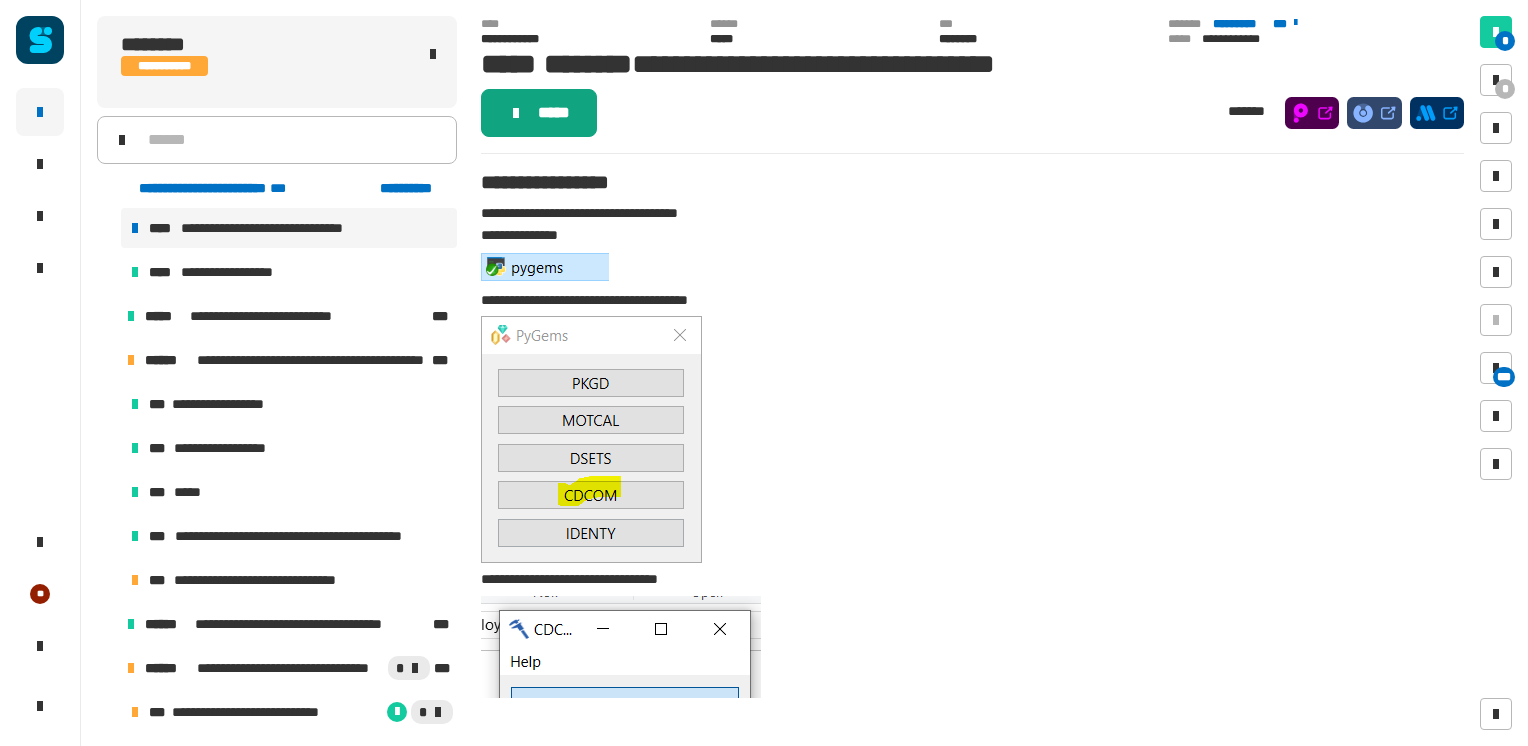 click on "*****" 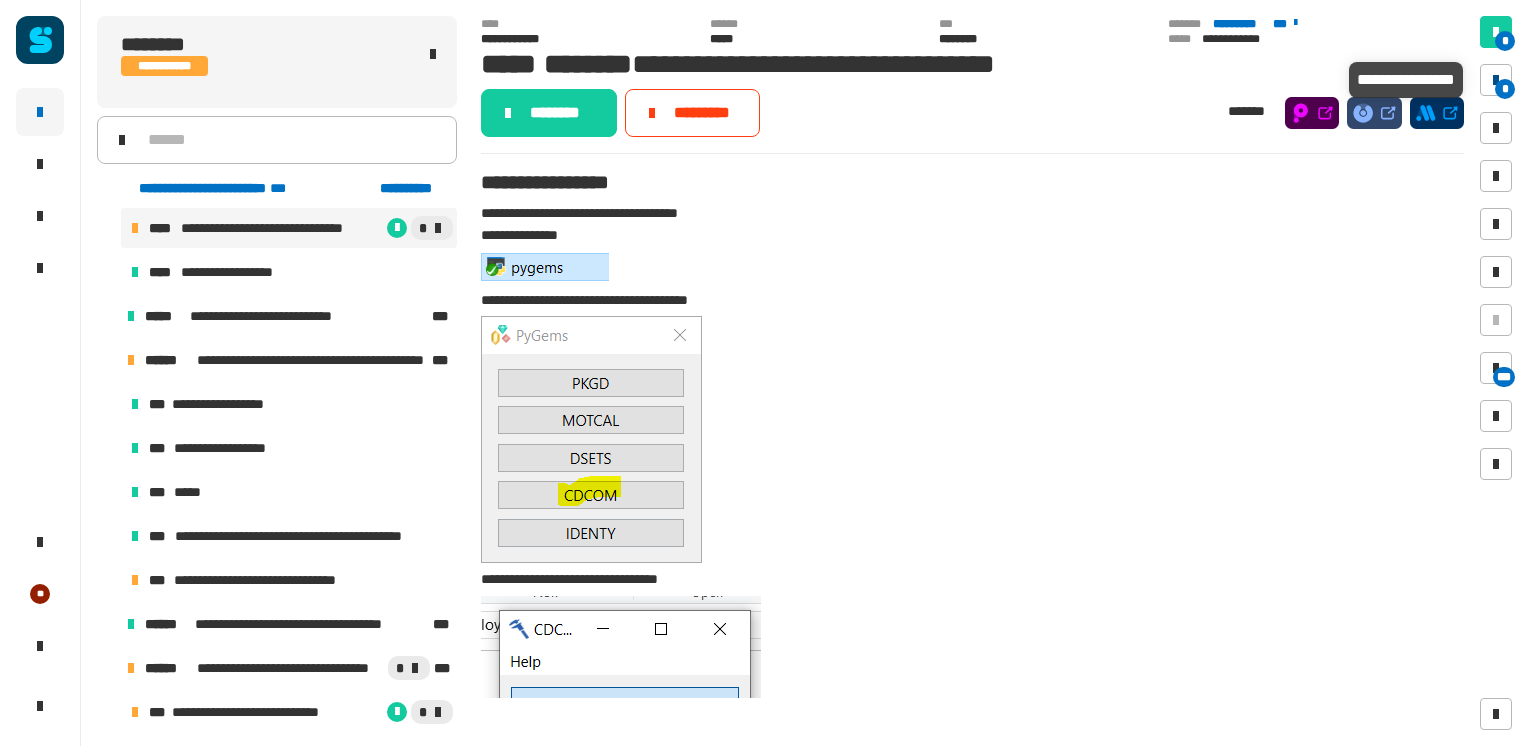 click on "*" at bounding box center (1505, 89) 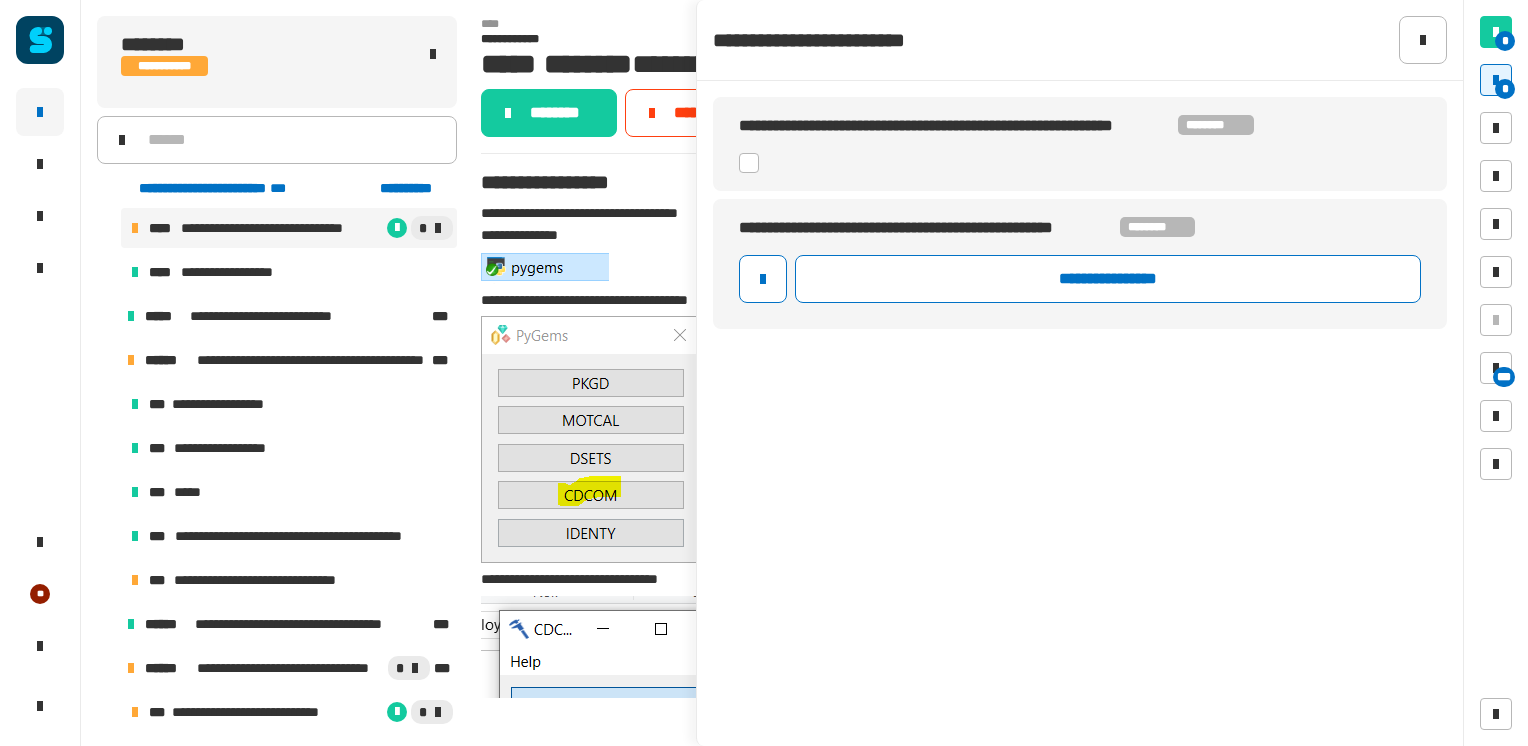 click 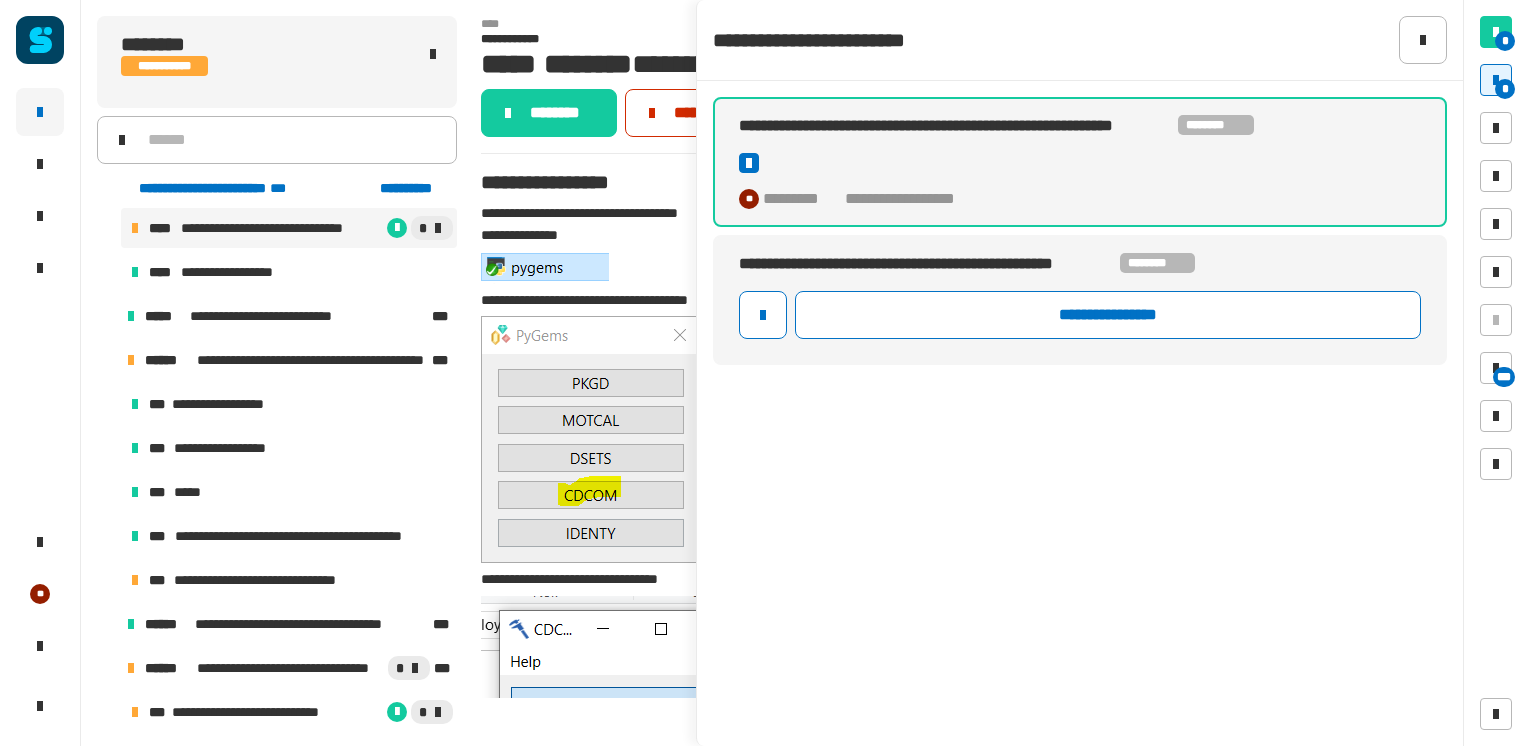click on "*********" 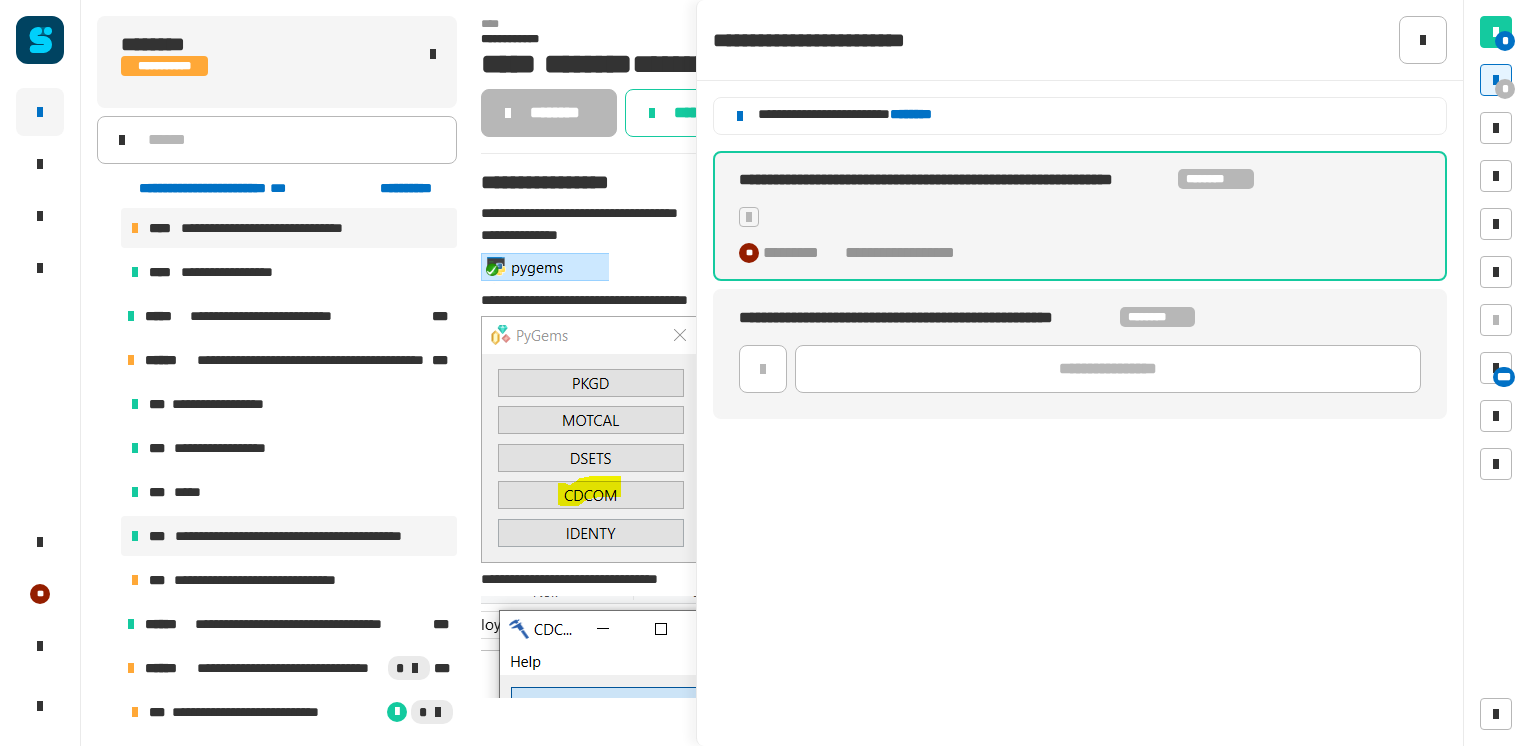 click on "**********" at bounding box center [289, 536] 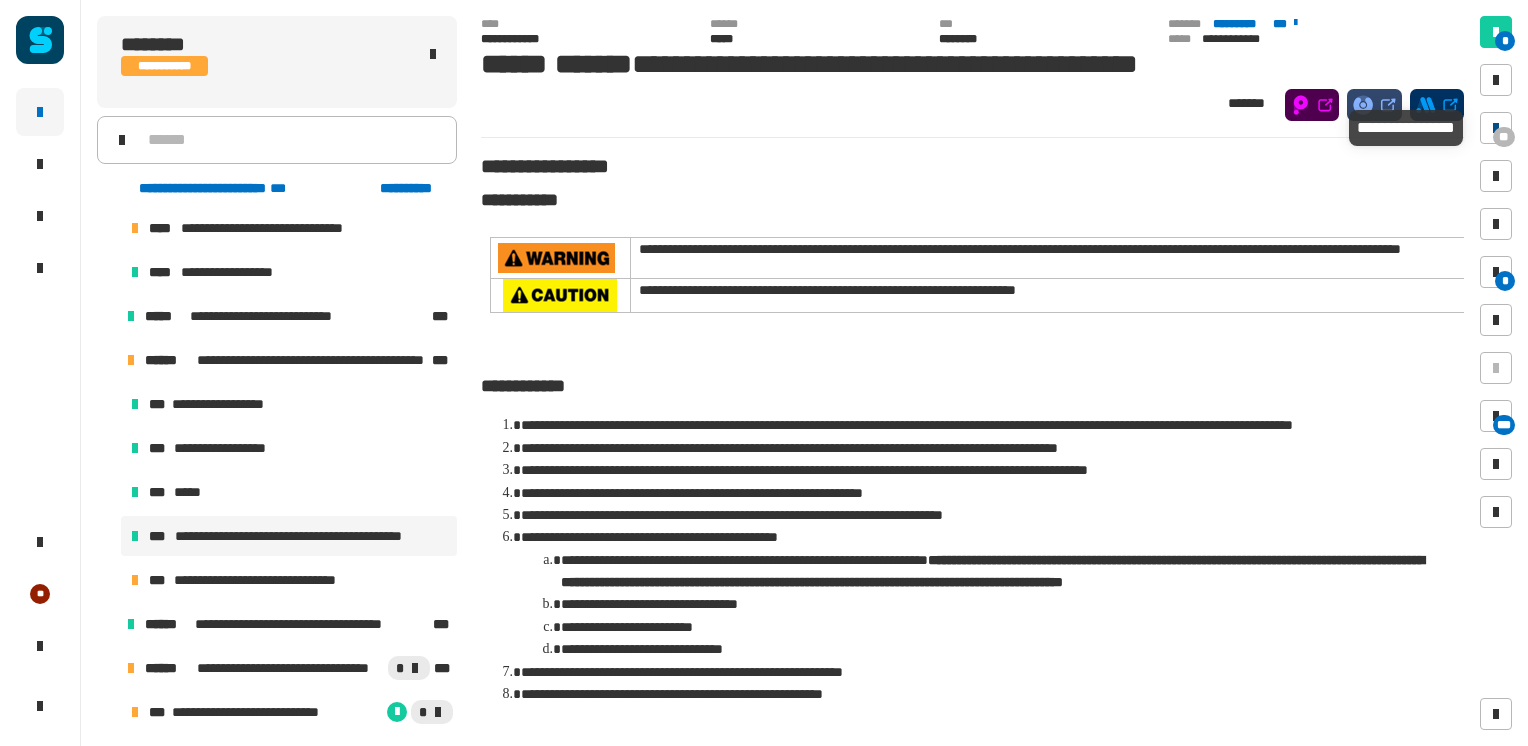 click at bounding box center [1496, 128] 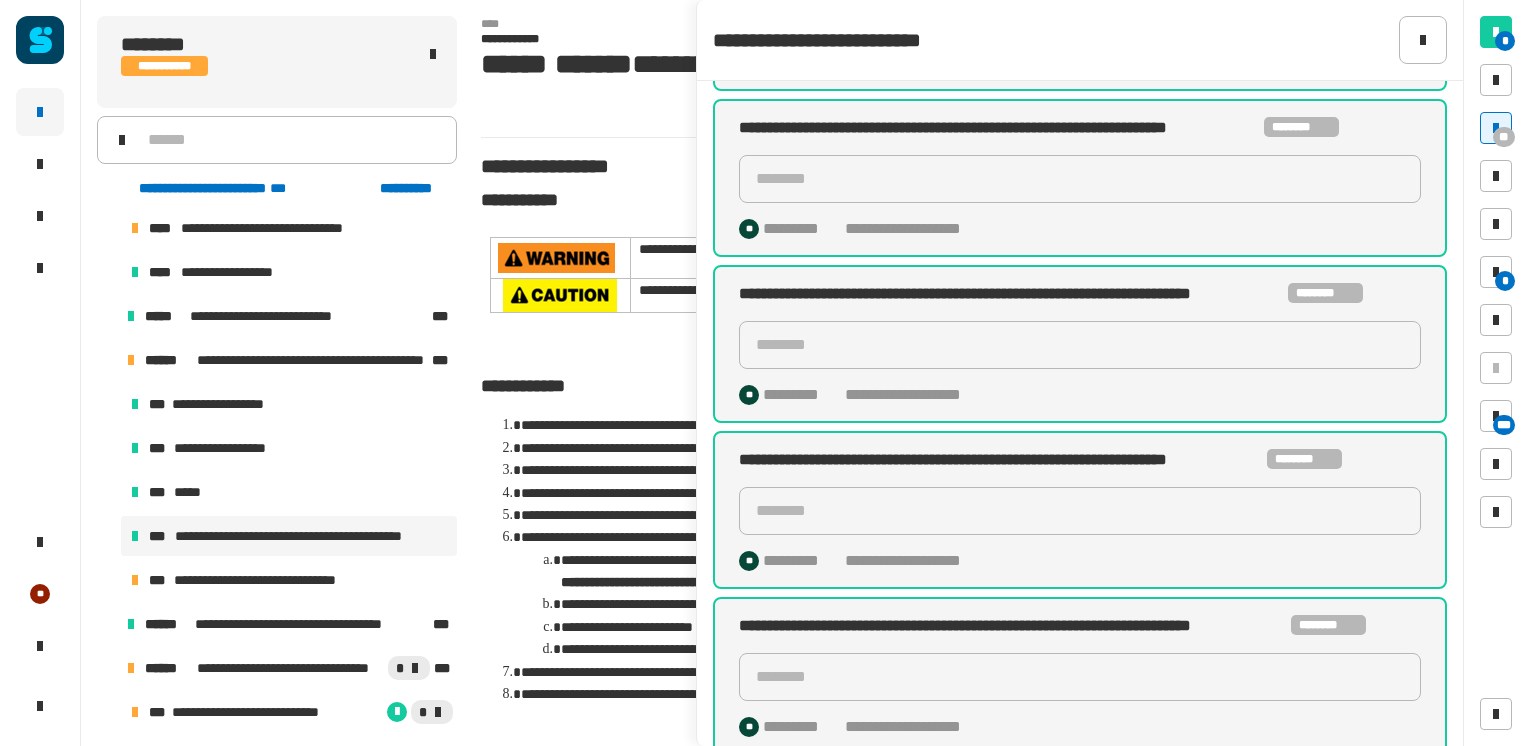 scroll, scrollTop: 727, scrollLeft: 0, axis: vertical 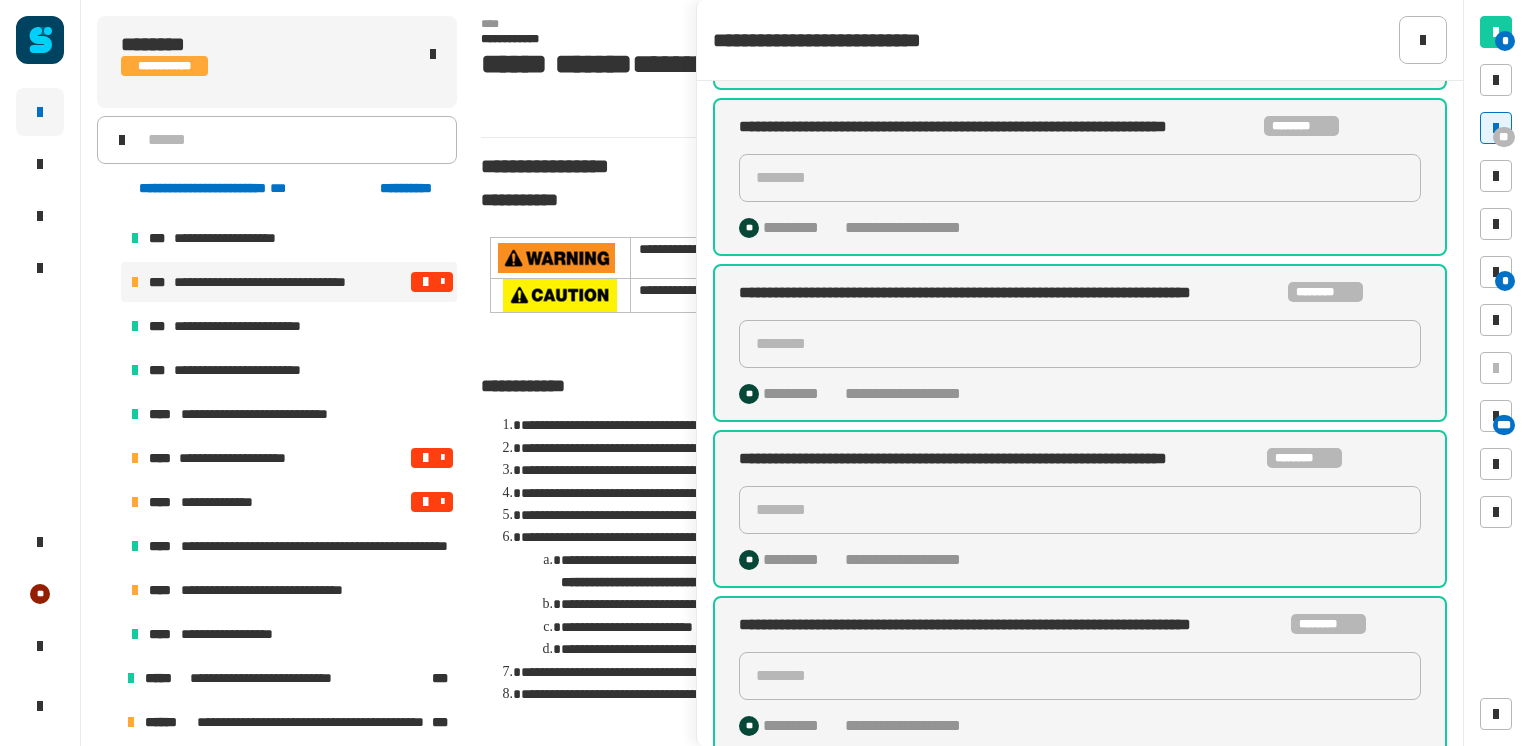 click on "**********" at bounding box center [289, 282] 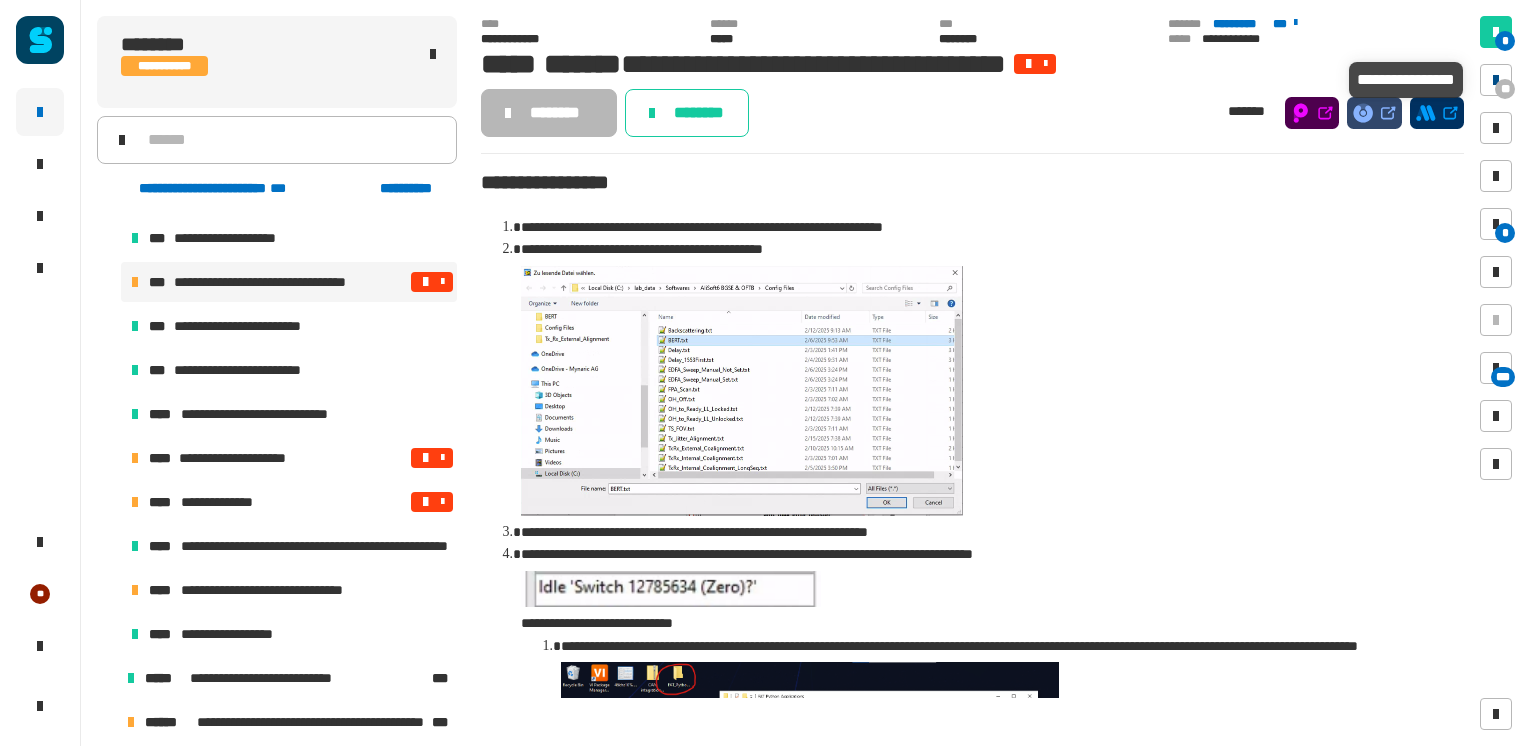 click at bounding box center [1496, 80] 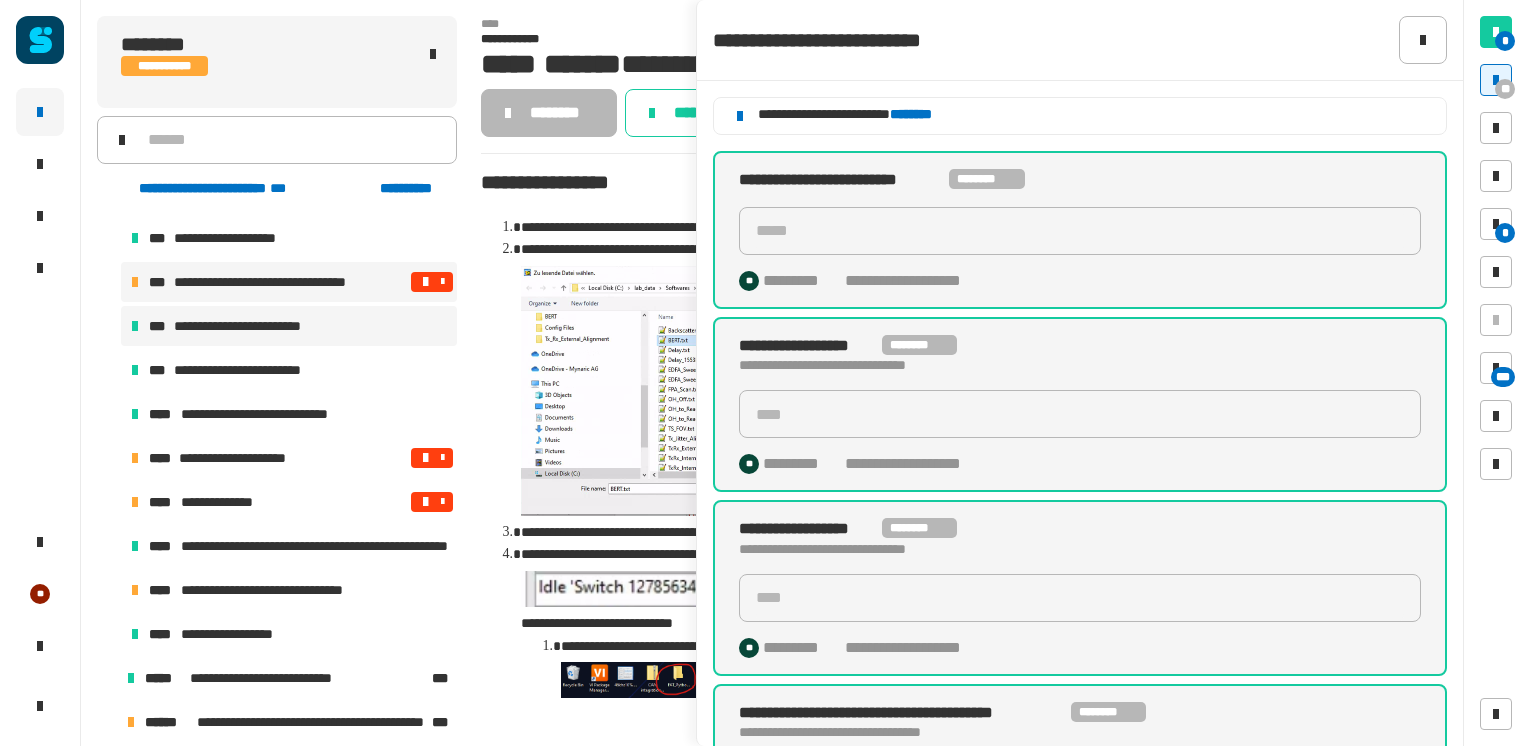 click on "**********" at bounding box center (258, 326) 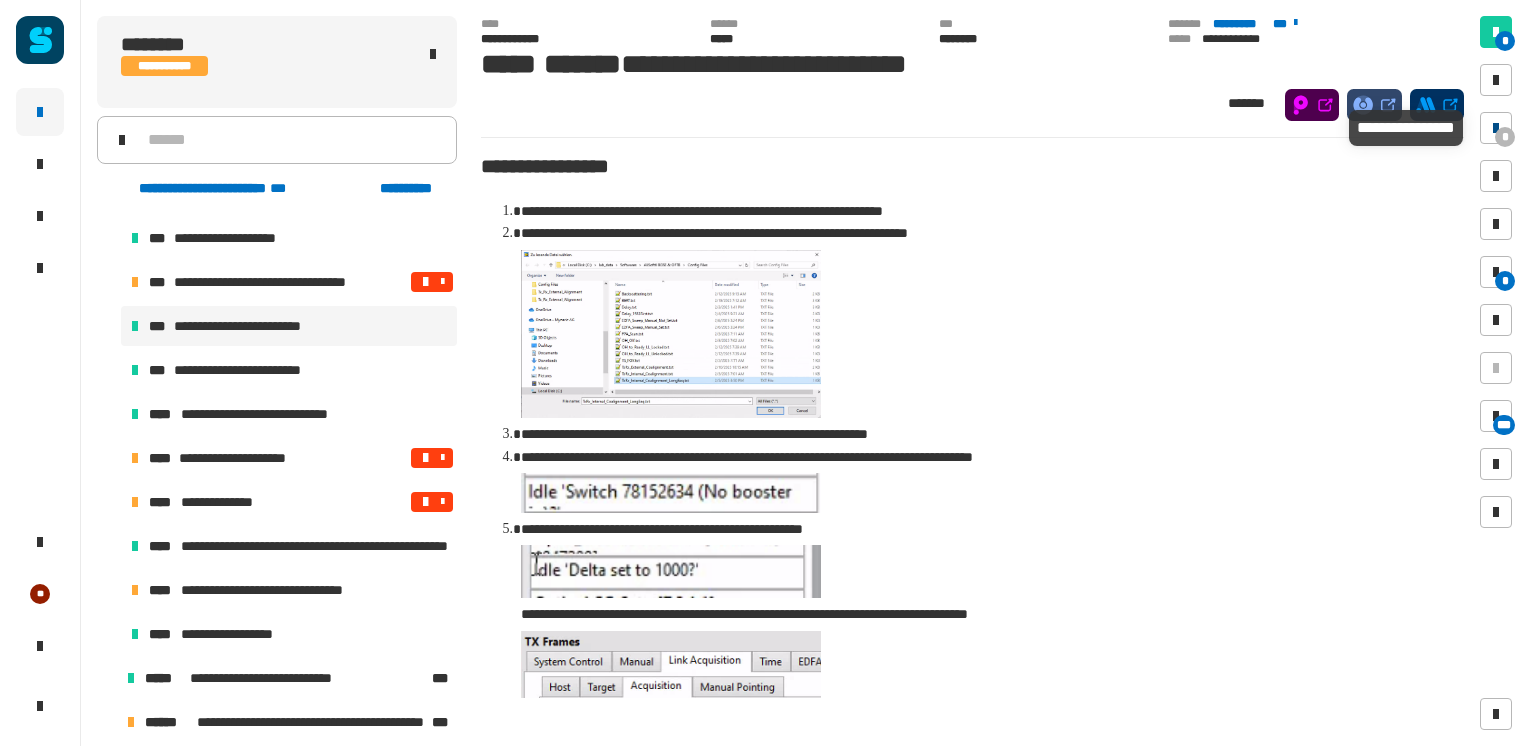 click at bounding box center (1496, 128) 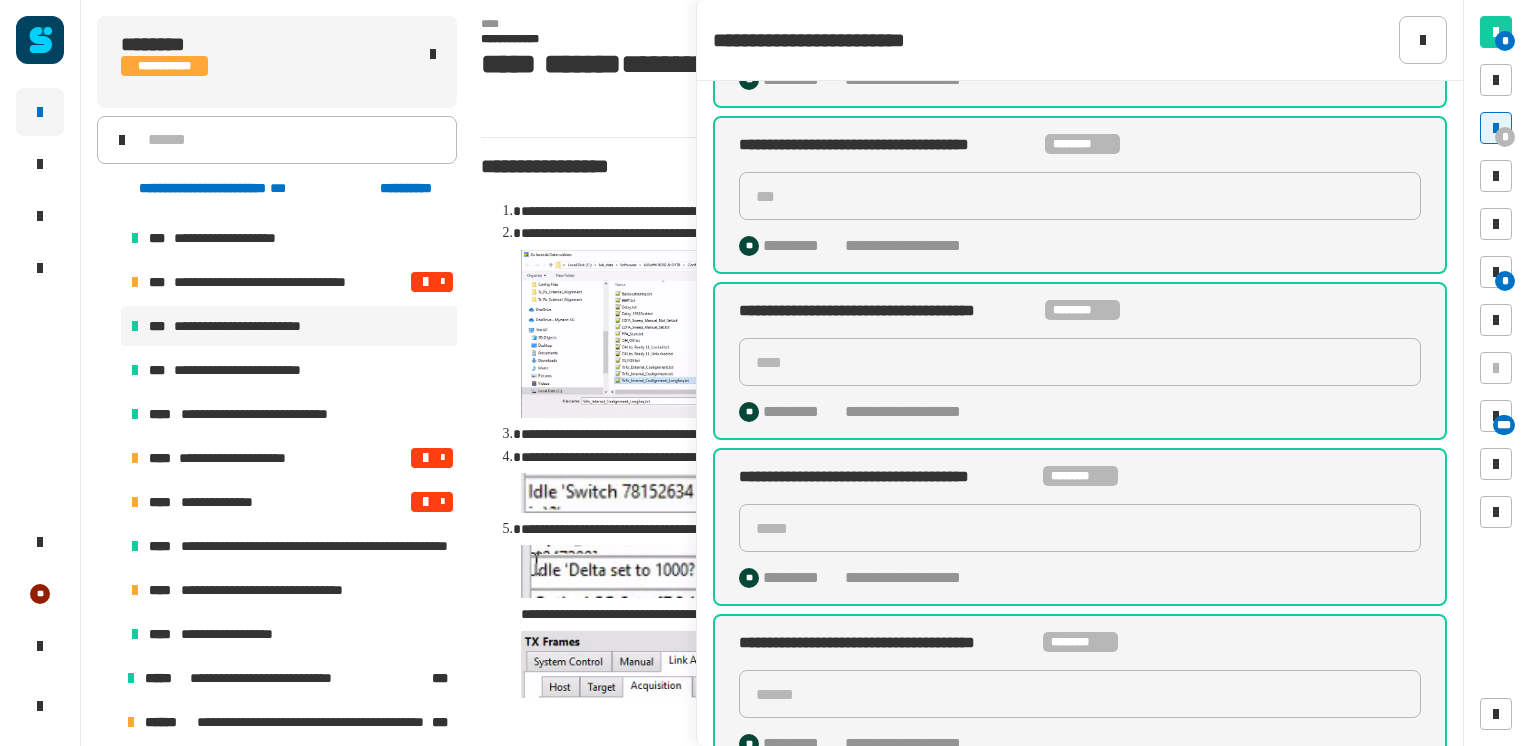 scroll, scrollTop: 168, scrollLeft: 0, axis: vertical 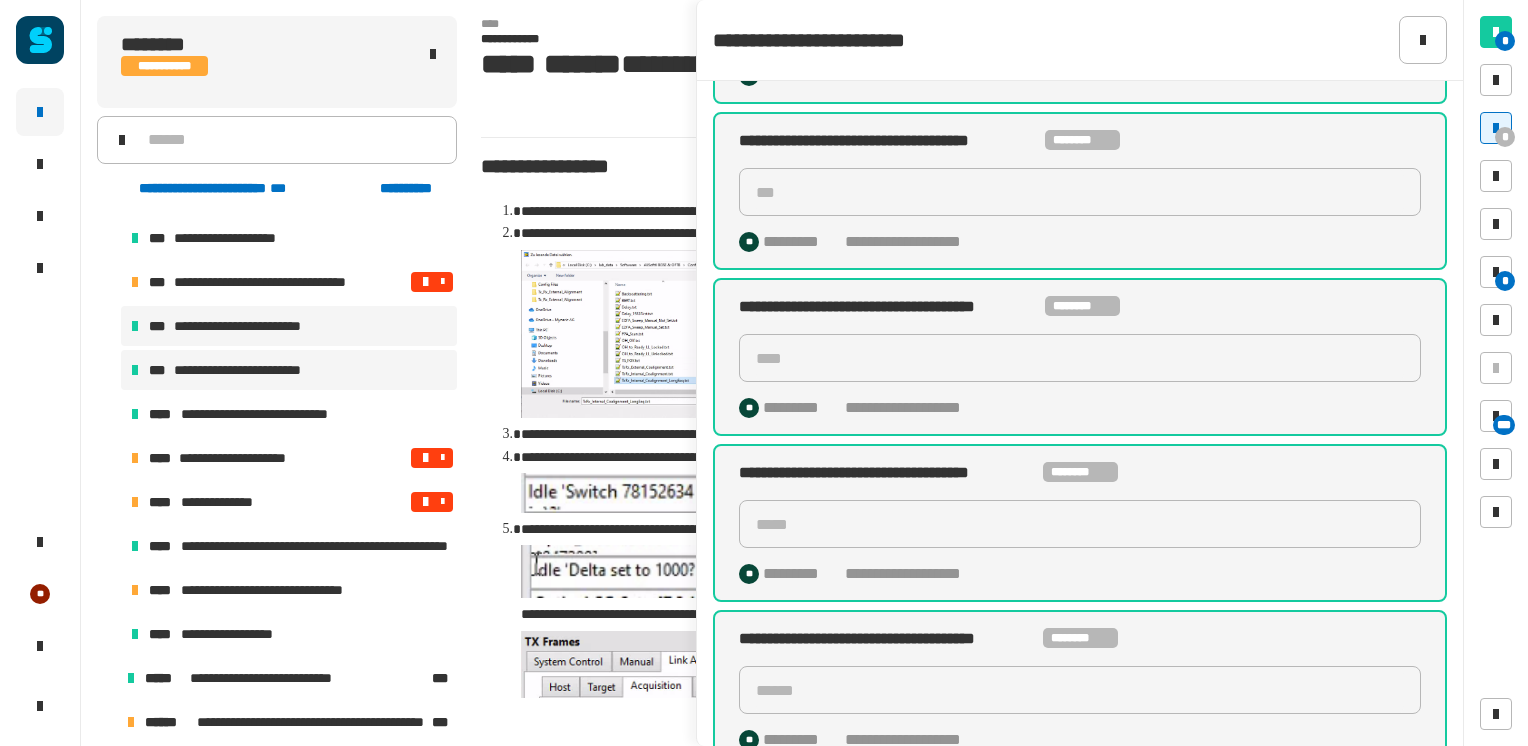 click on "**********" at bounding box center (260, 370) 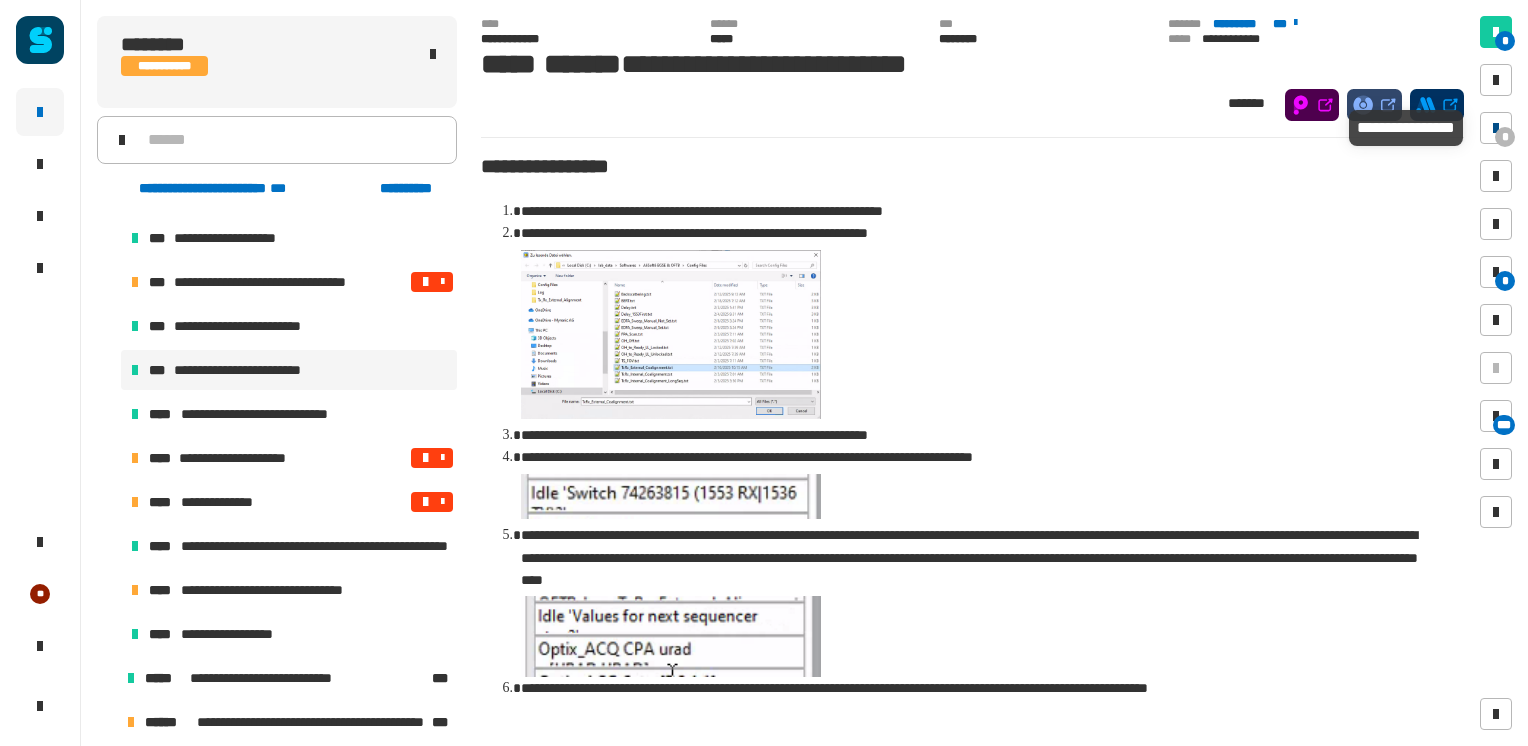 click at bounding box center [1496, 128] 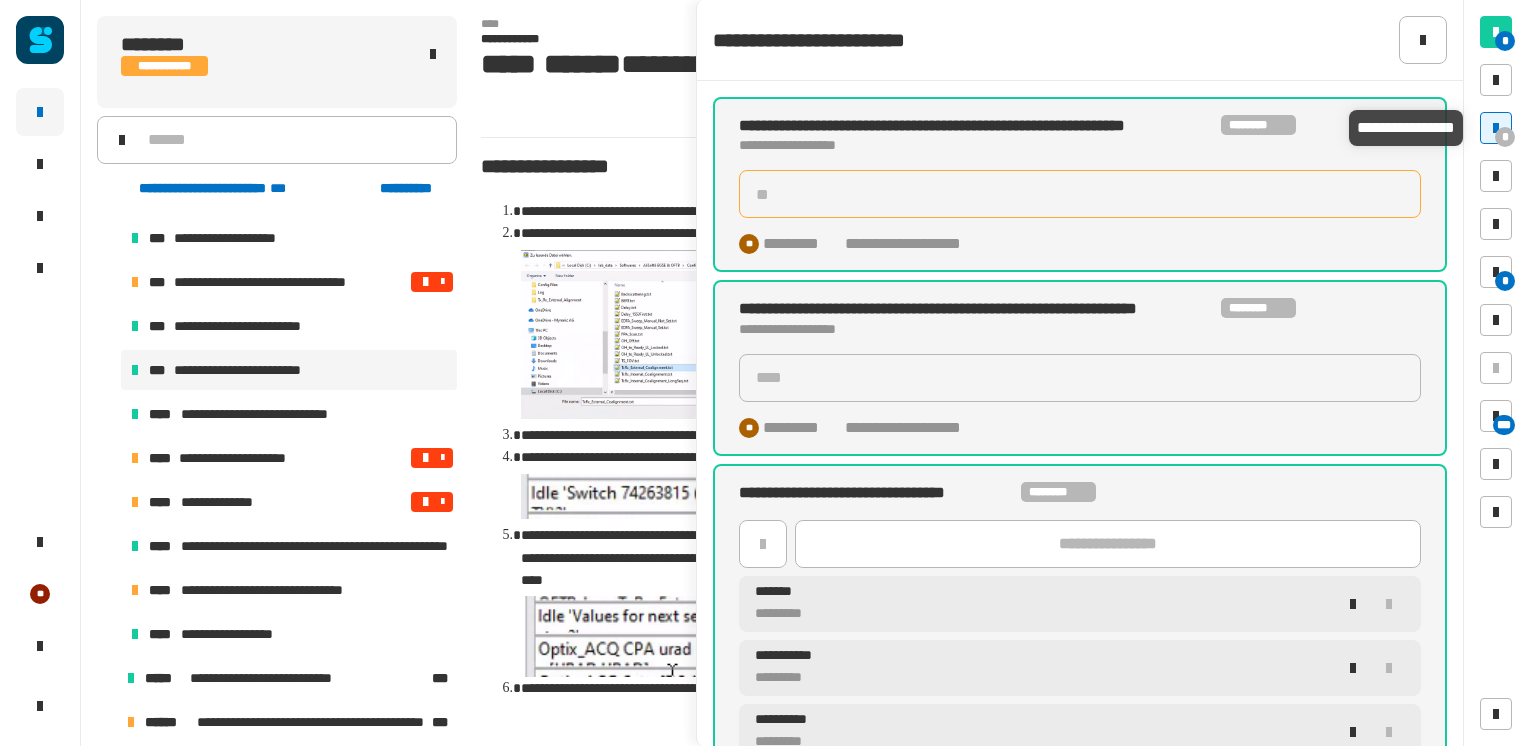 type 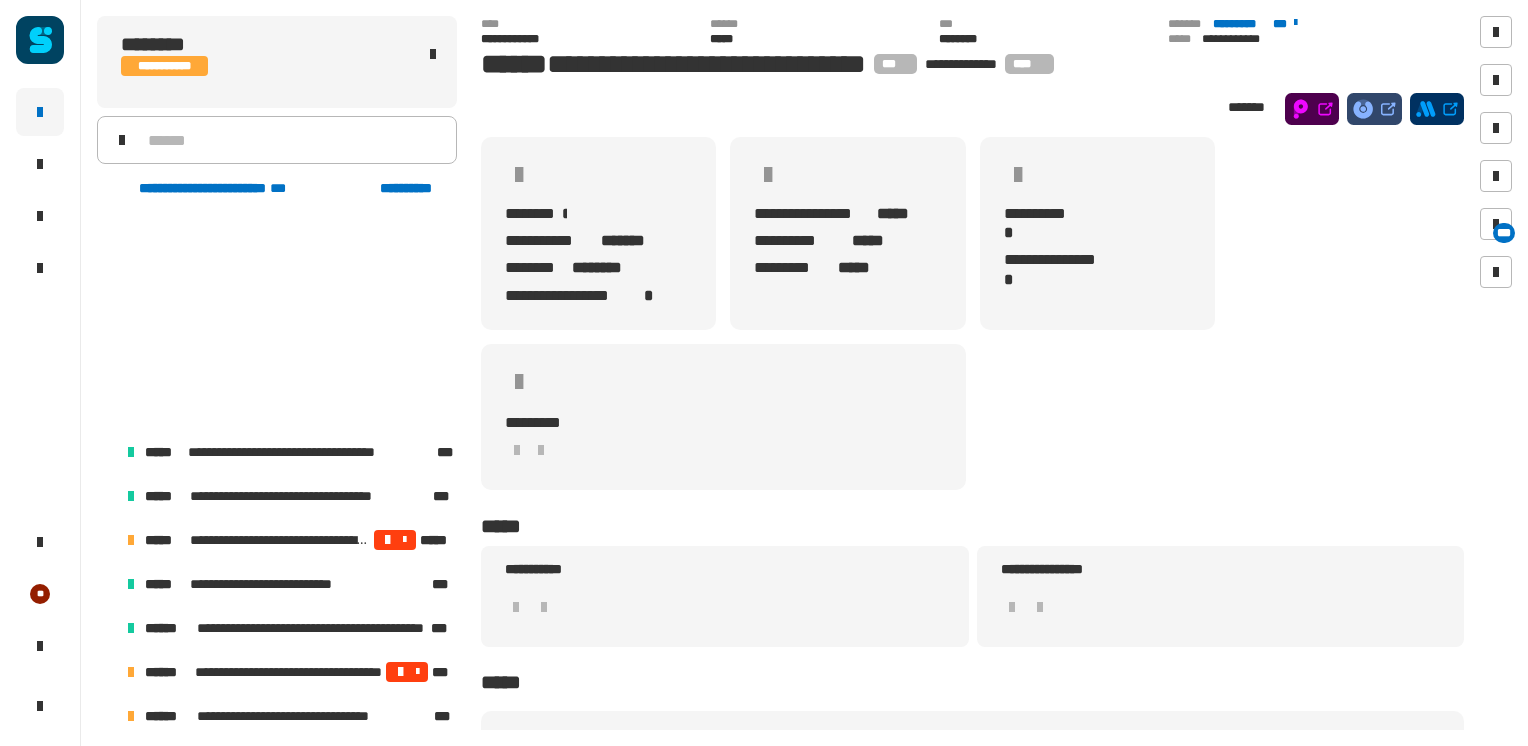 scroll, scrollTop: 0, scrollLeft: 0, axis: both 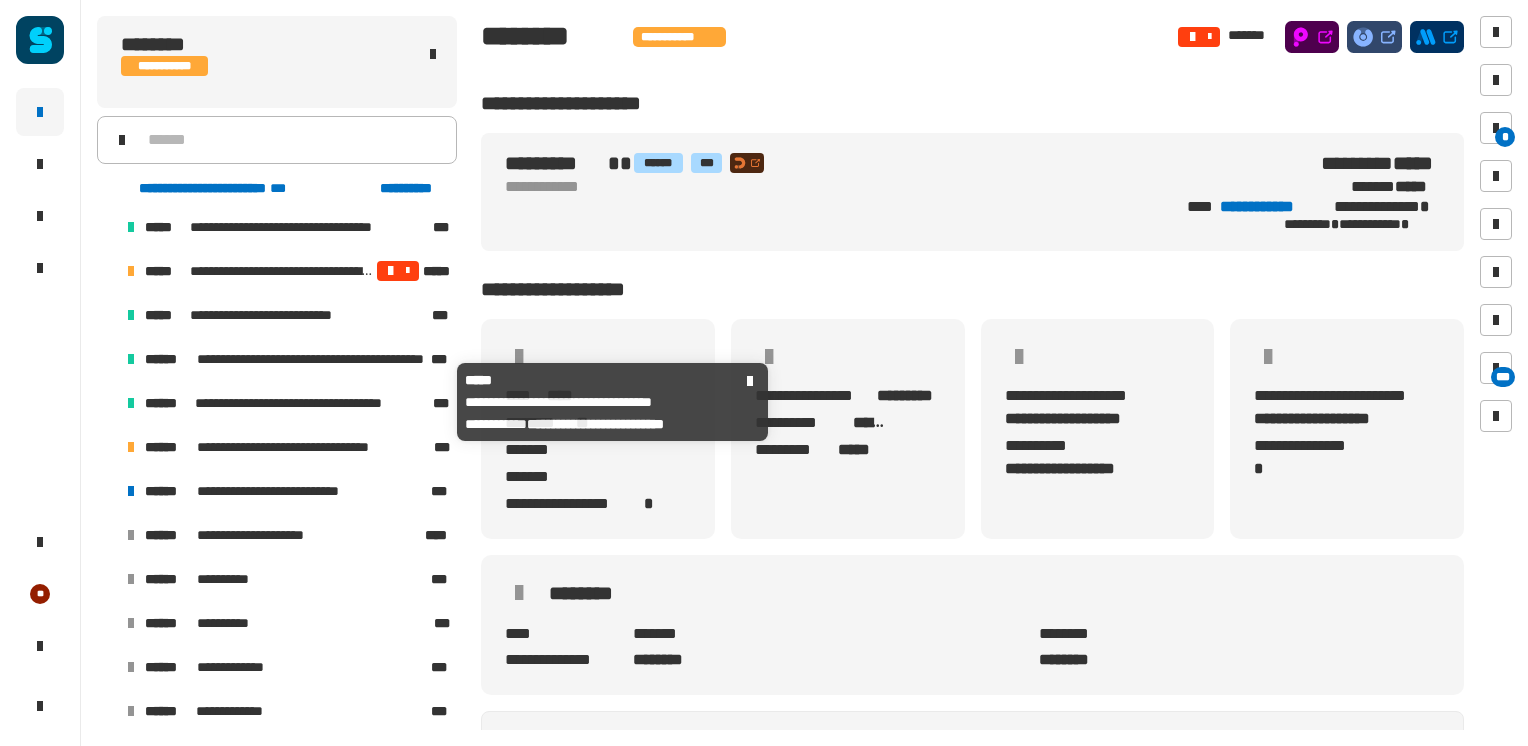 click on "**********" at bounding box center [312, 403] 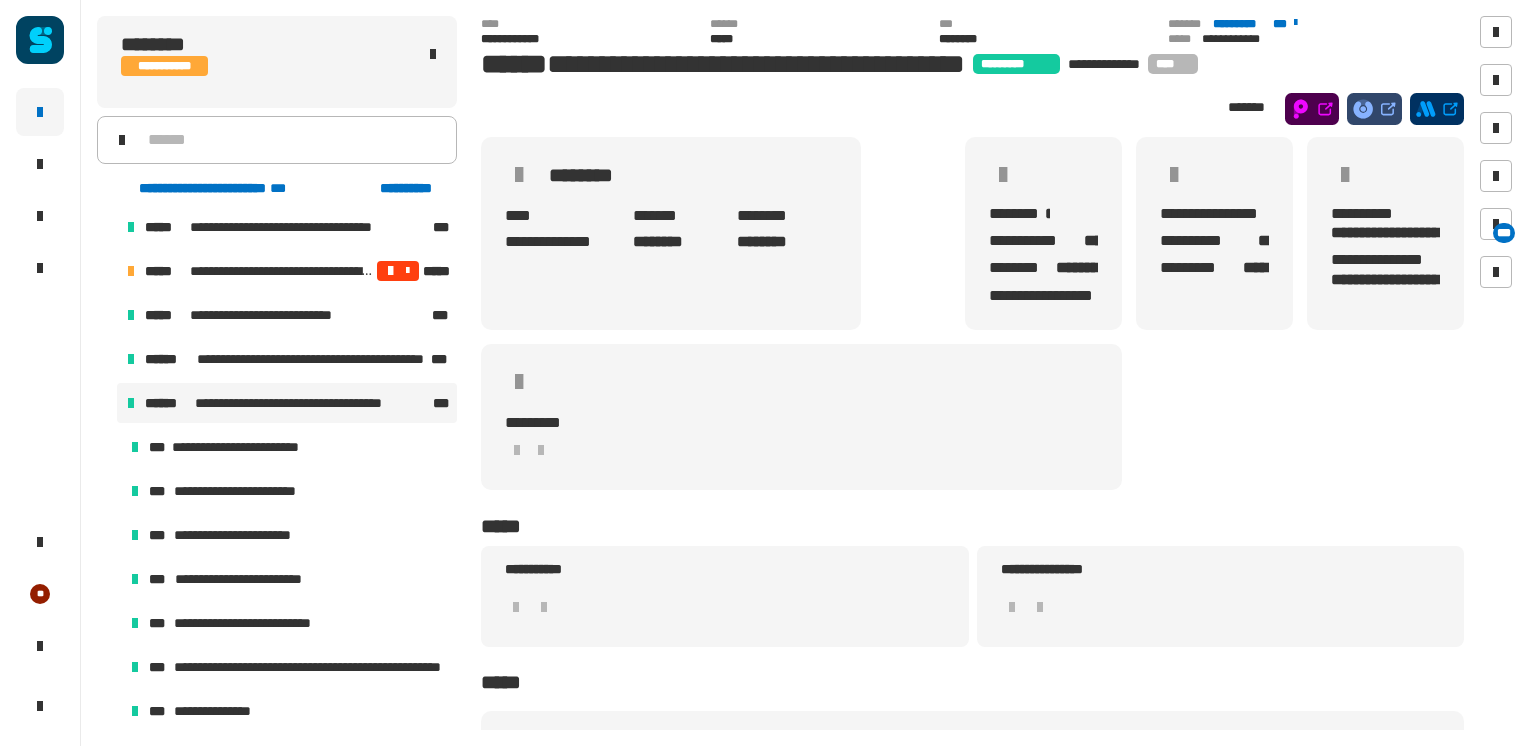 scroll, scrollTop: 513, scrollLeft: 0, axis: vertical 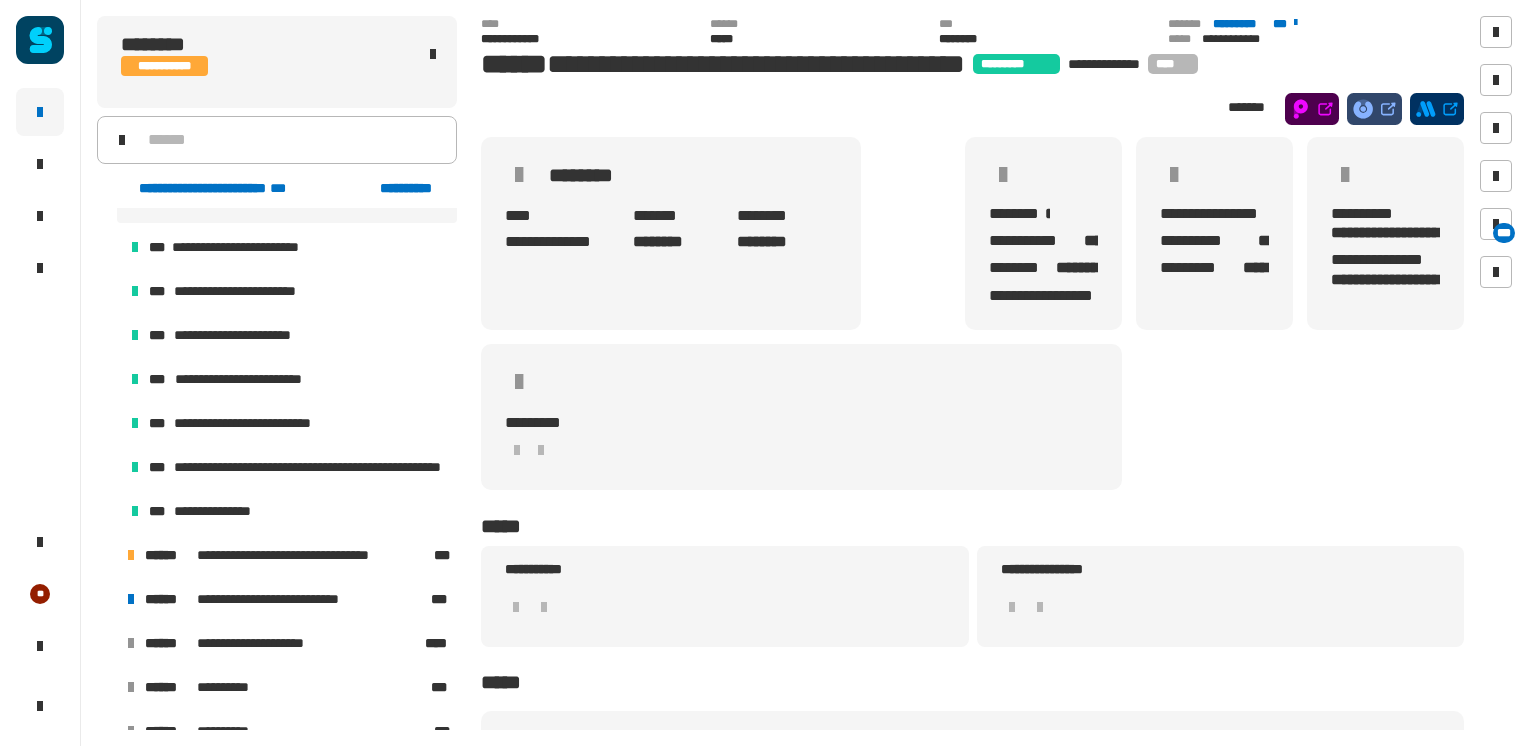 click on "**********" at bounding box center [289, 511] 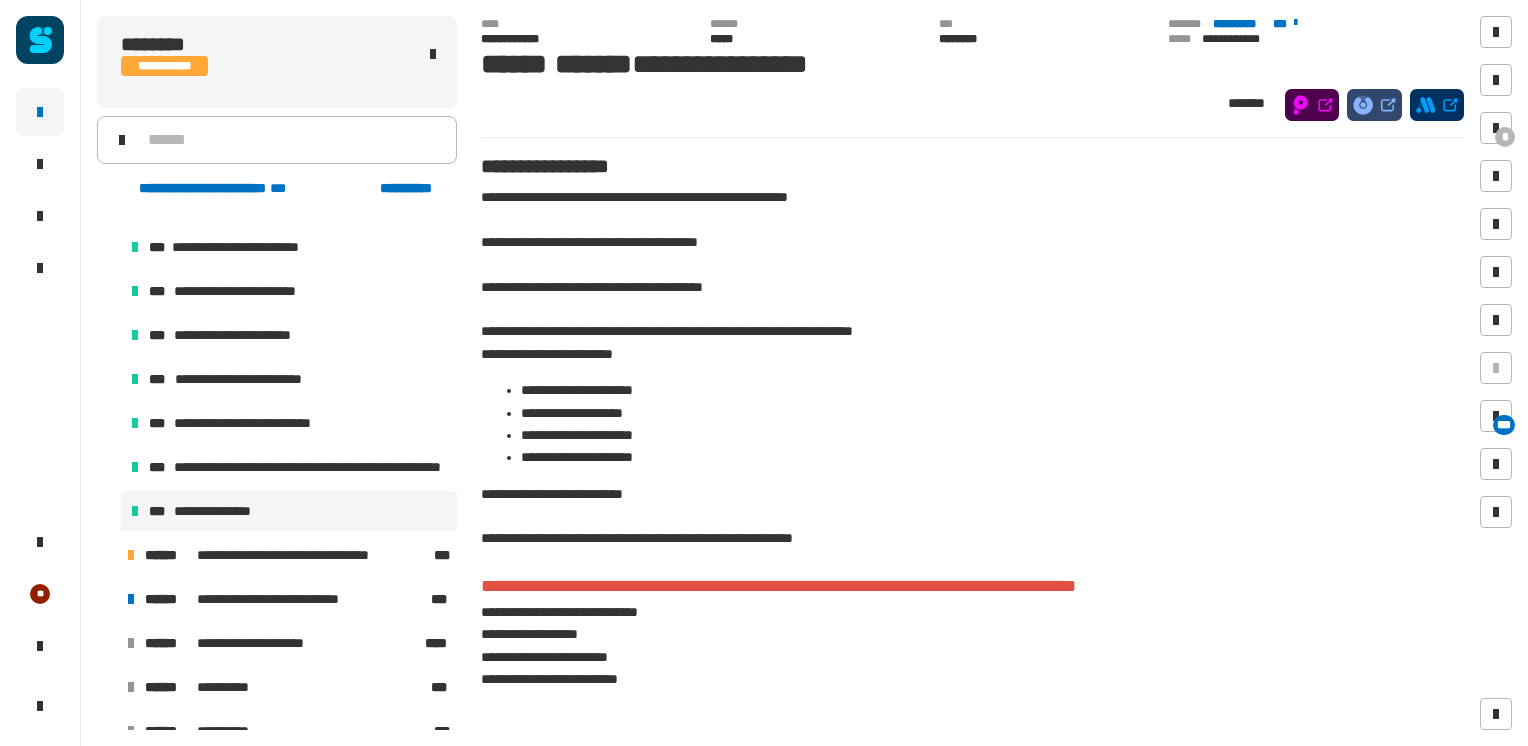click at bounding box center [1496, 128] 